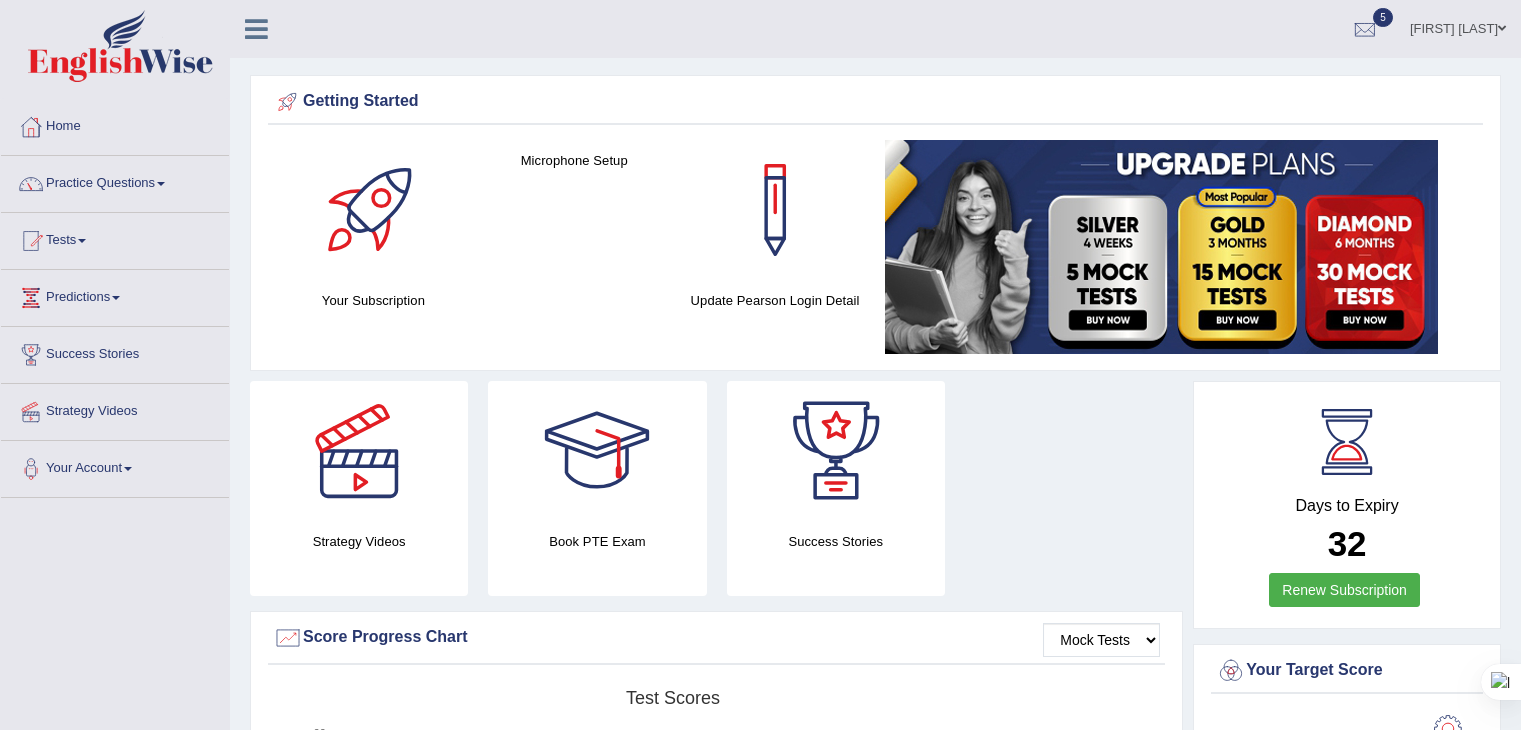 scroll, scrollTop: 0, scrollLeft: 0, axis: both 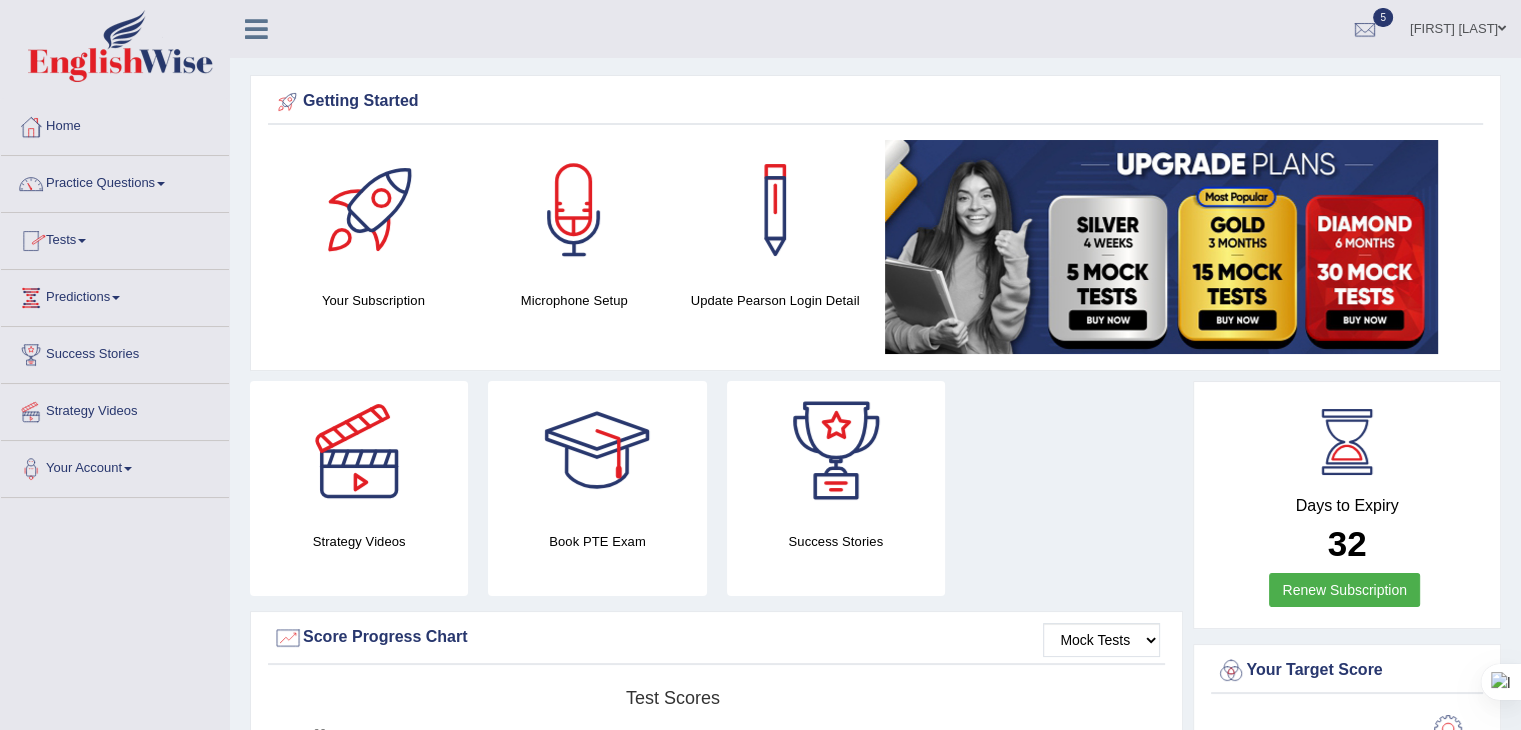 click on "Tests" at bounding box center (115, 238) 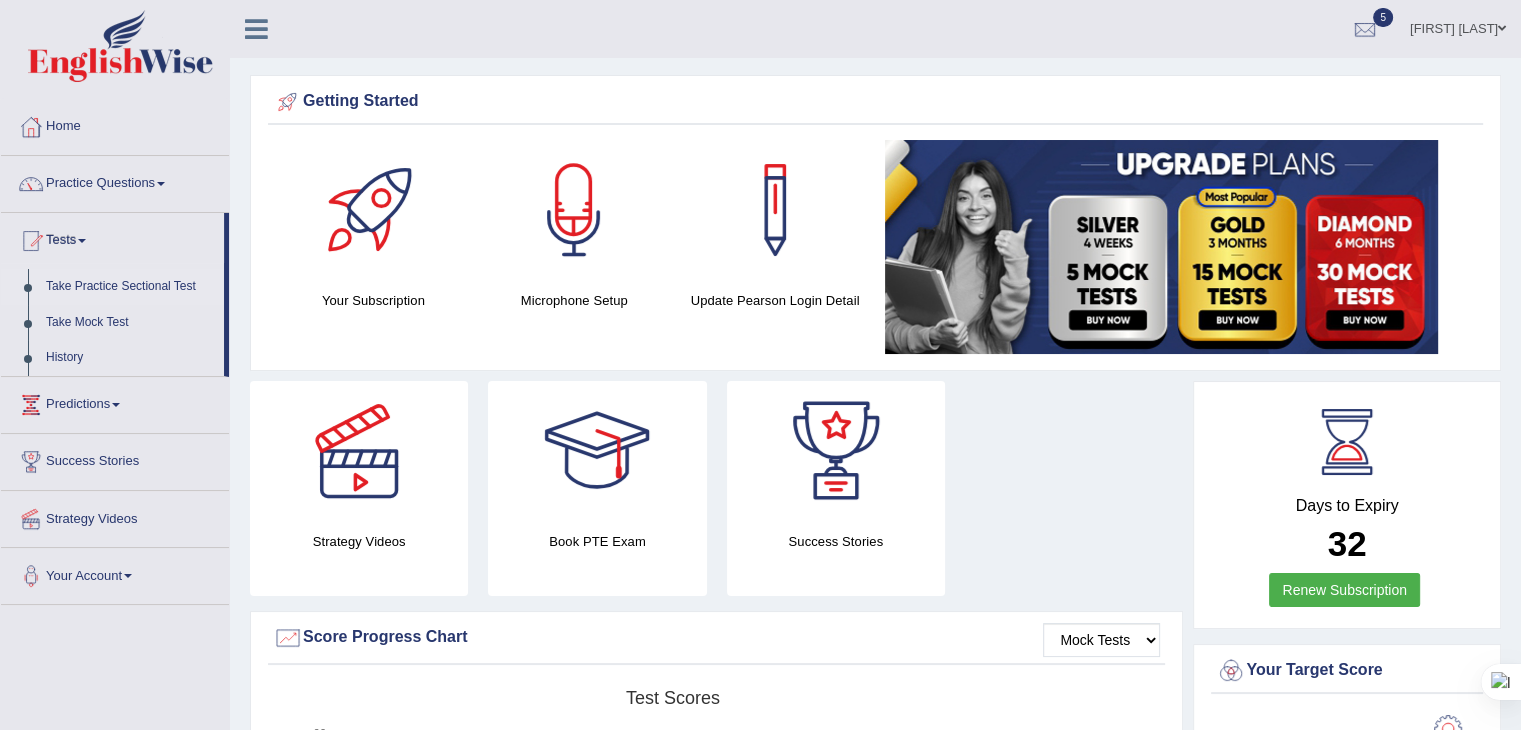 click on "Take Practice Sectional Test" at bounding box center (130, 287) 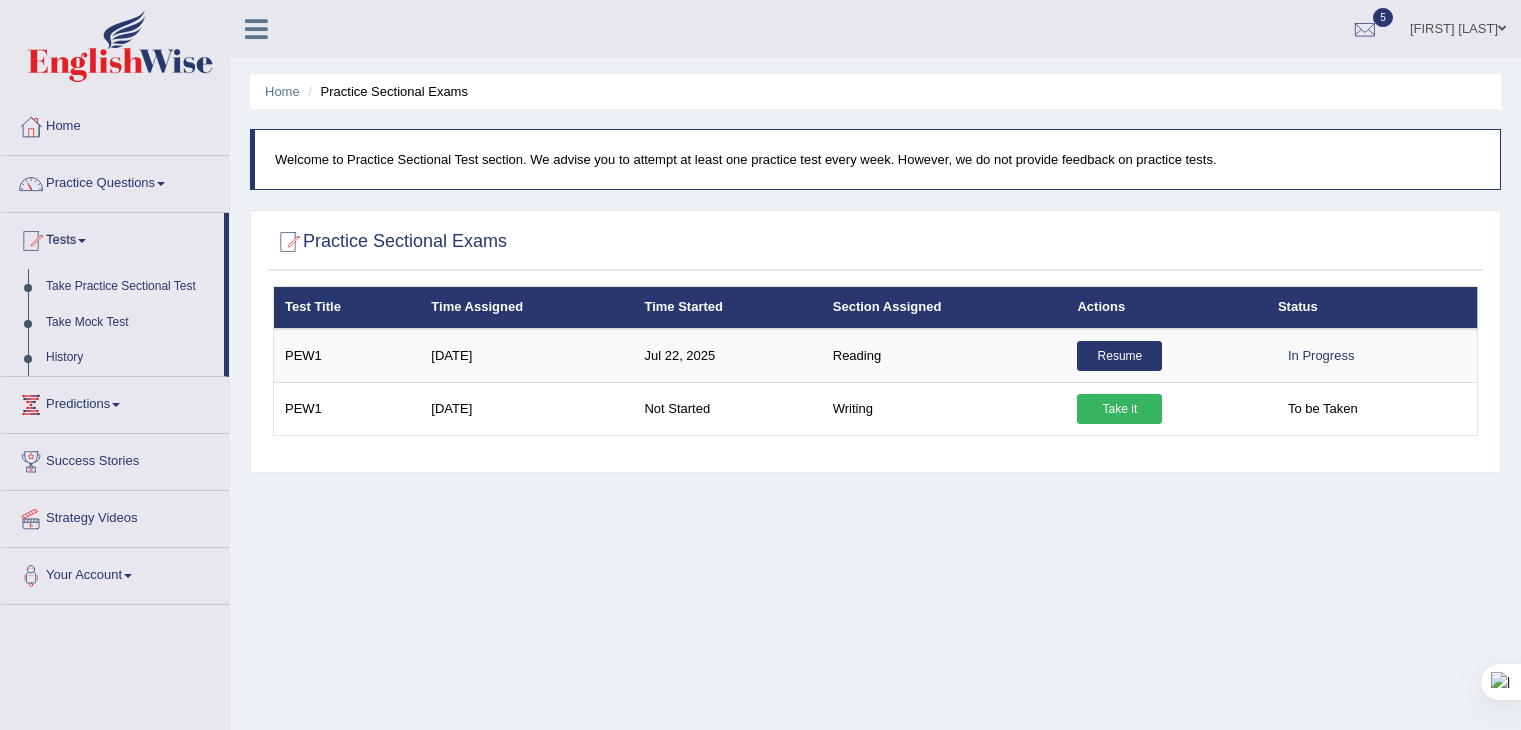 scroll, scrollTop: 0, scrollLeft: 0, axis: both 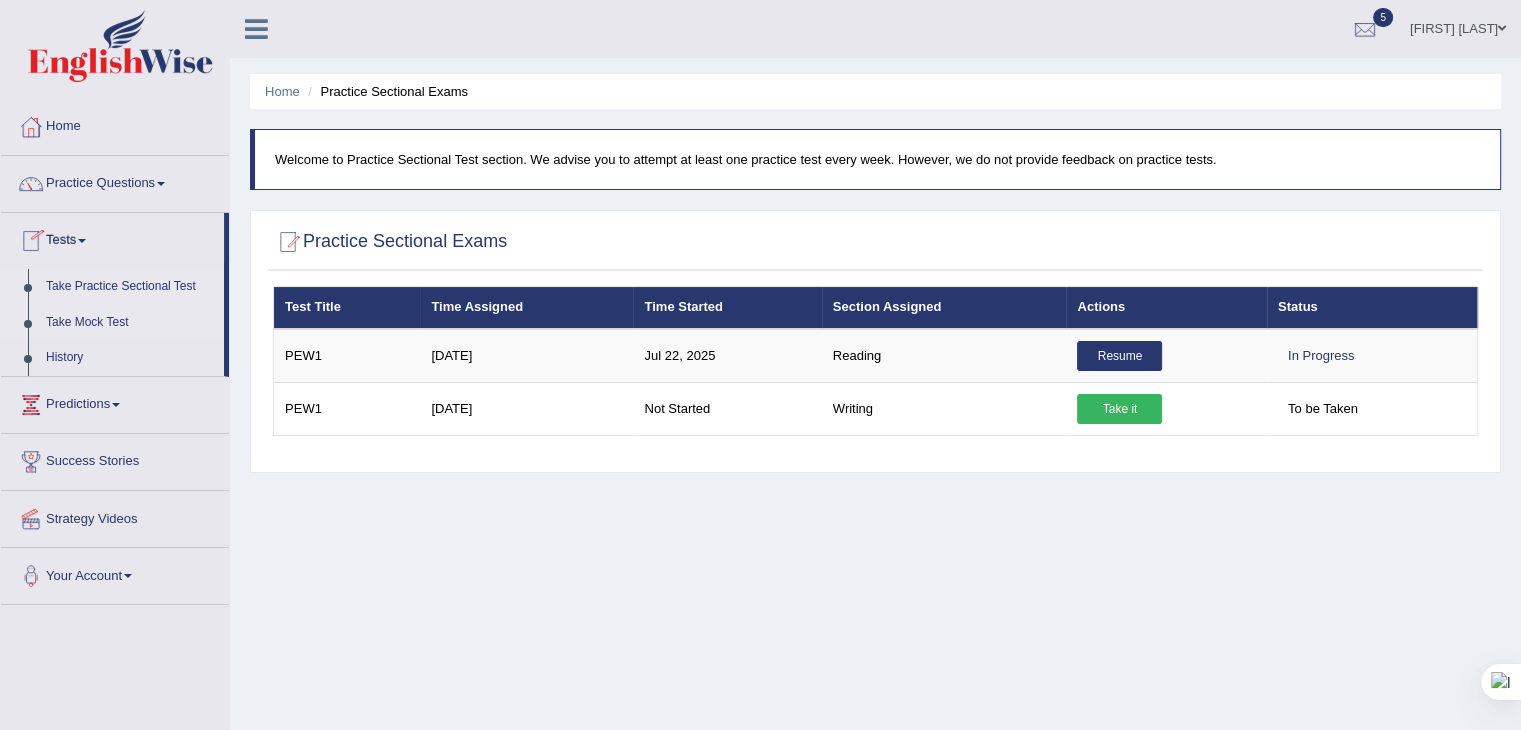 click on "Take Mock Test" at bounding box center (130, 323) 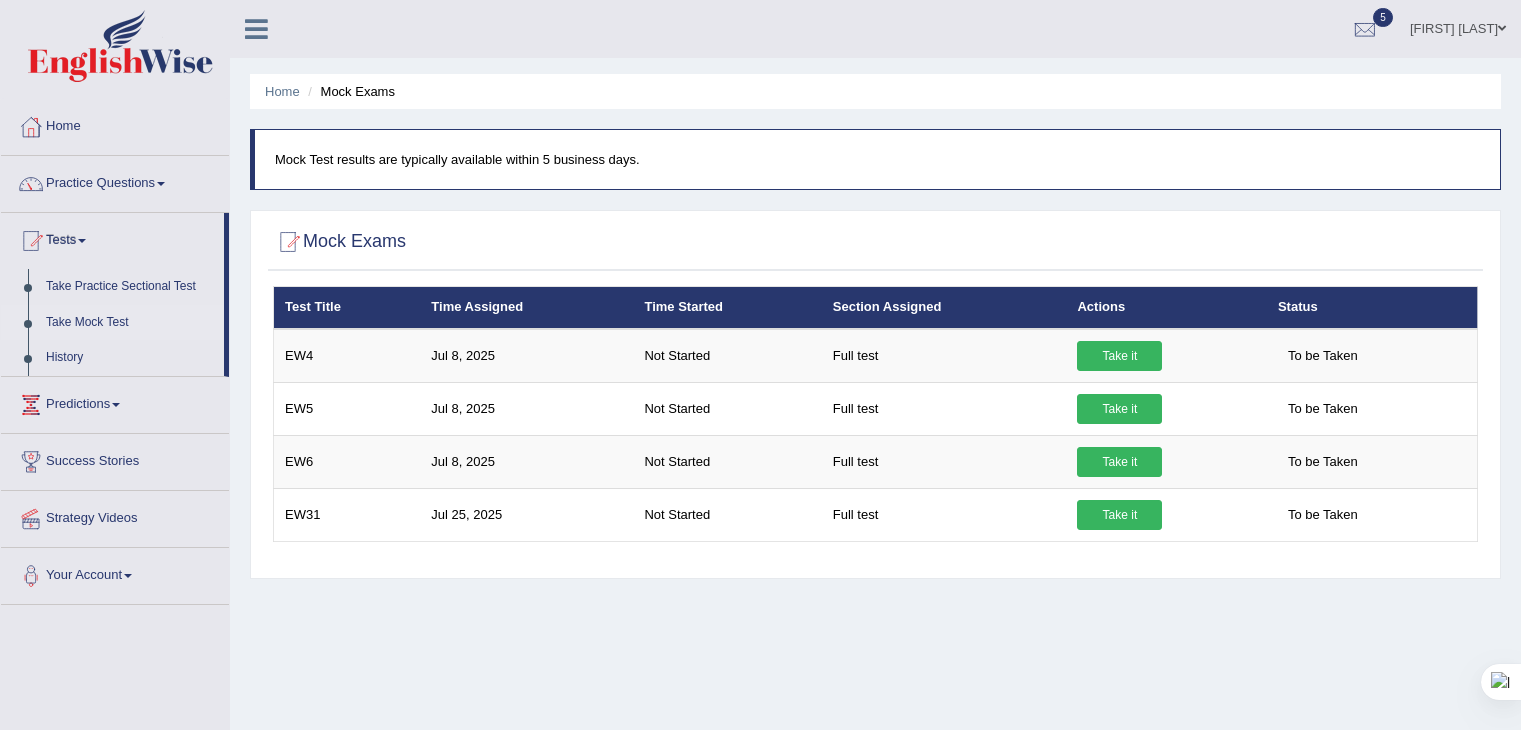 scroll, scrollTop: 0, scrollLeft: 0, axis: both 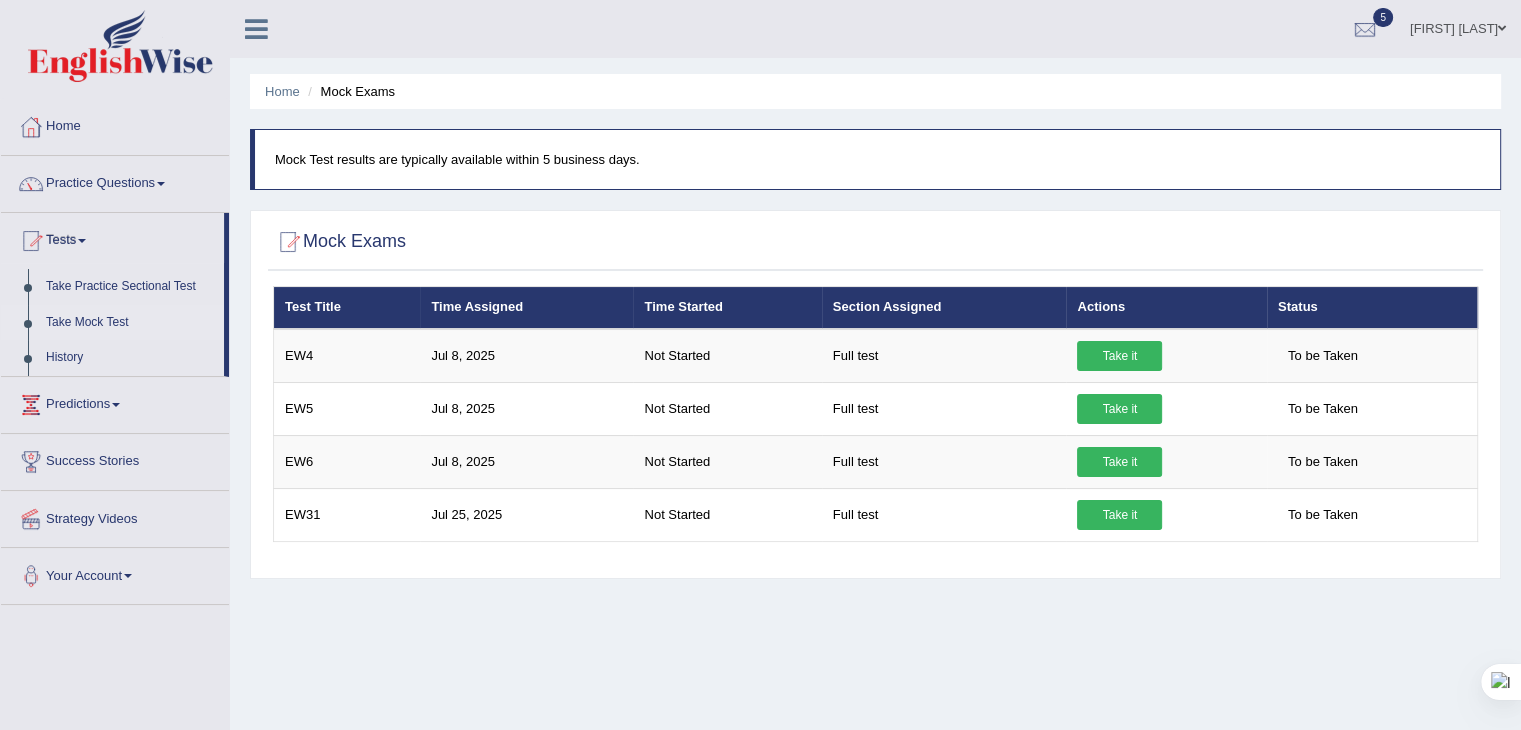 click on "[FIRST] [LAST]" at bounding box center [1458, 26] 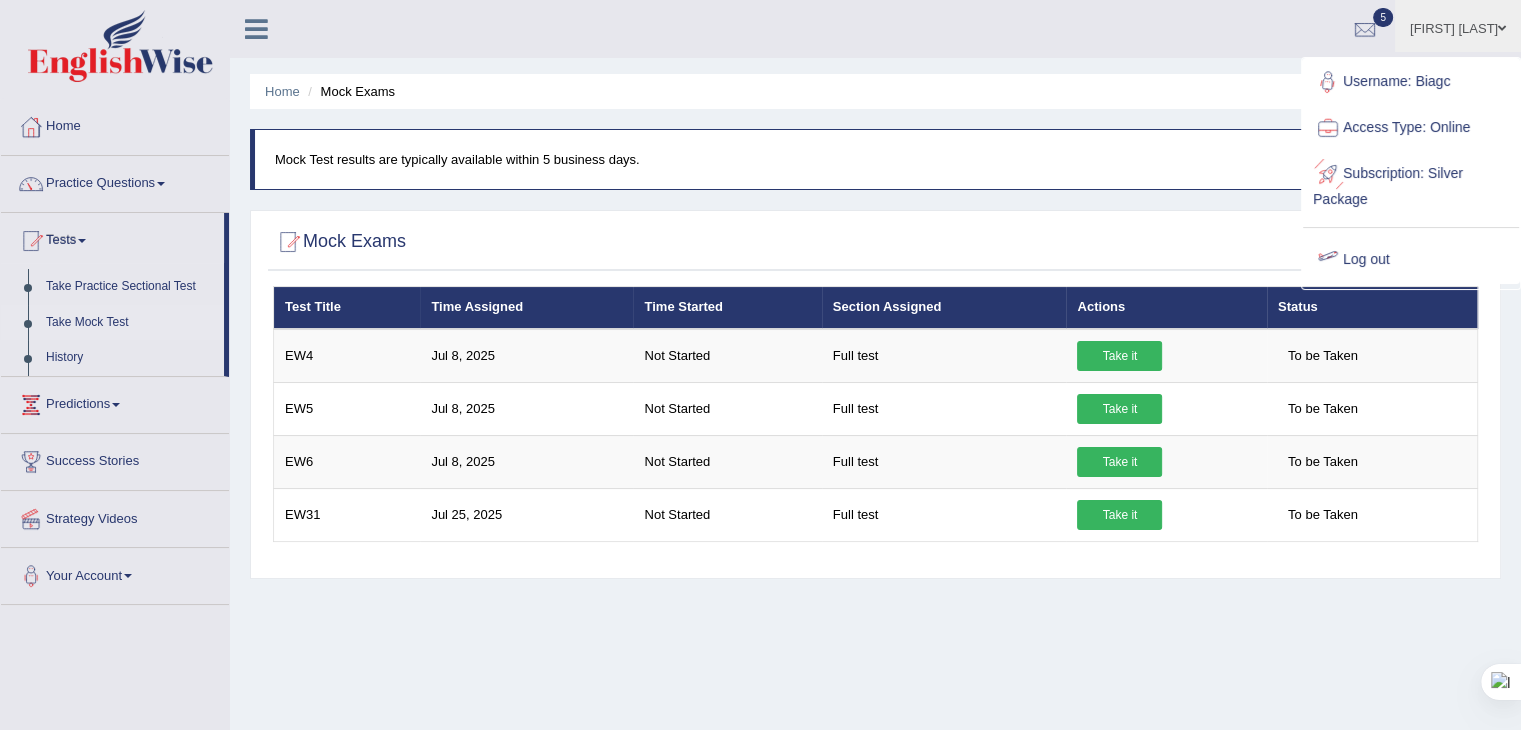 click on "Log out" at bounding box center (1411, 260) 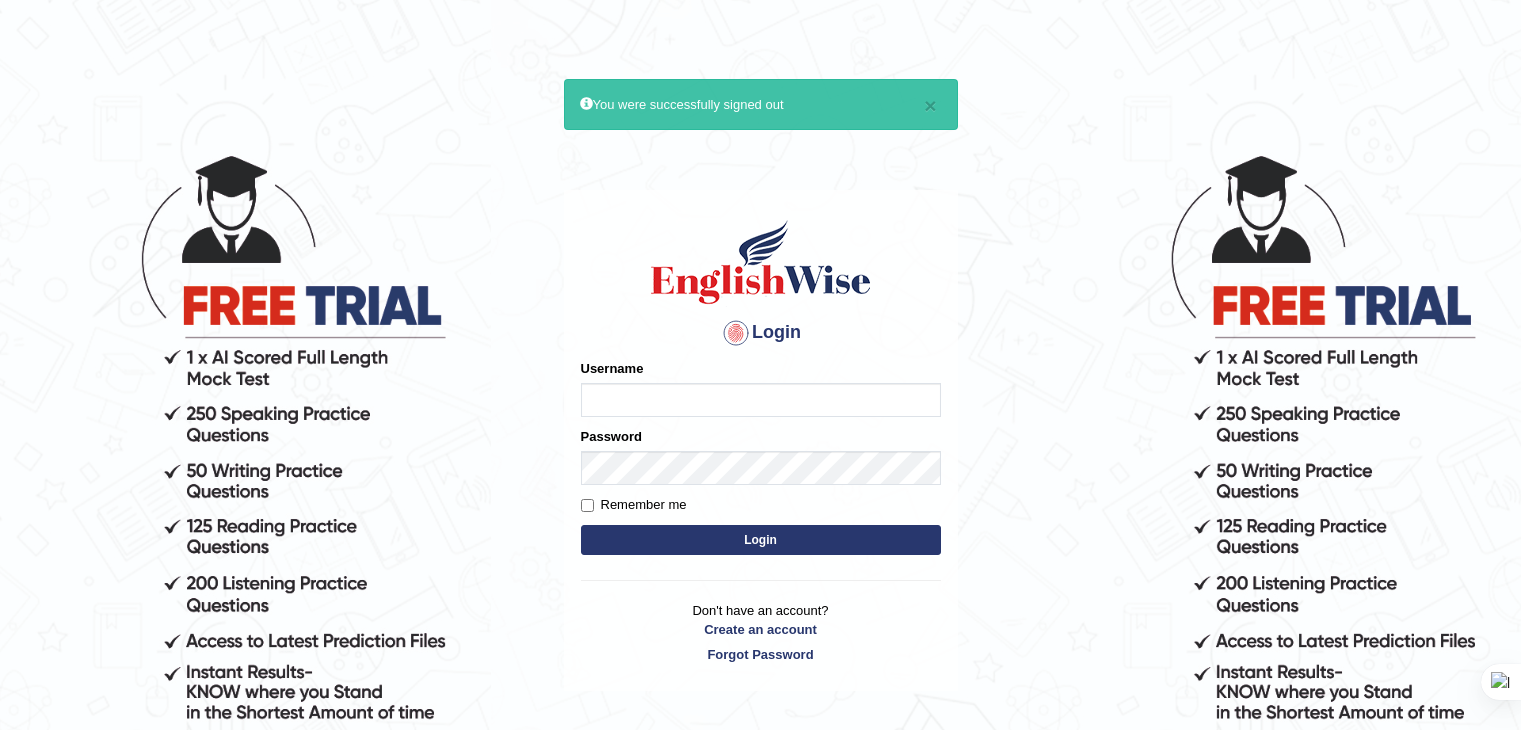 scroll, scrollTop: 0, scrollLeft: 0, axis: both 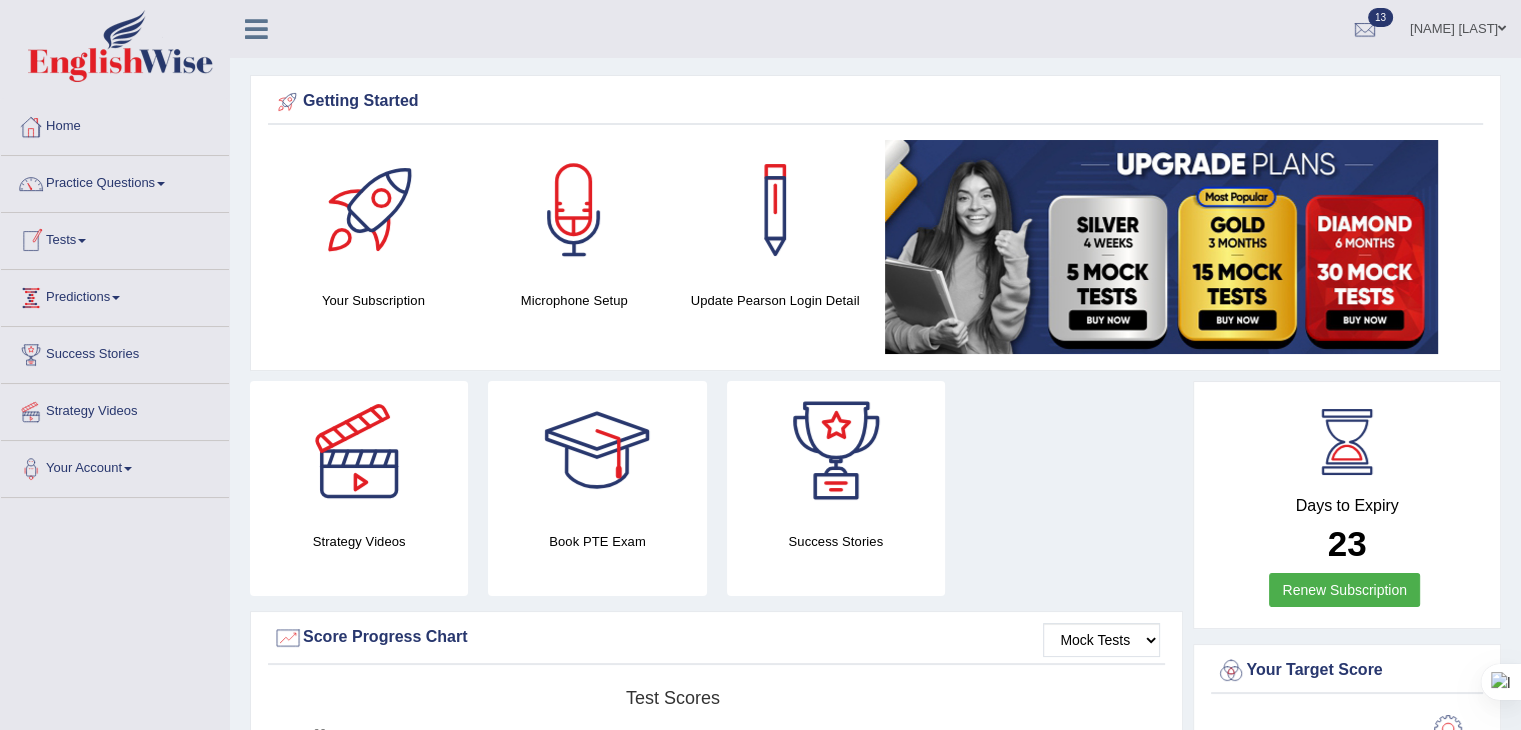 click on "Tests" at bounding box center (115, 238) 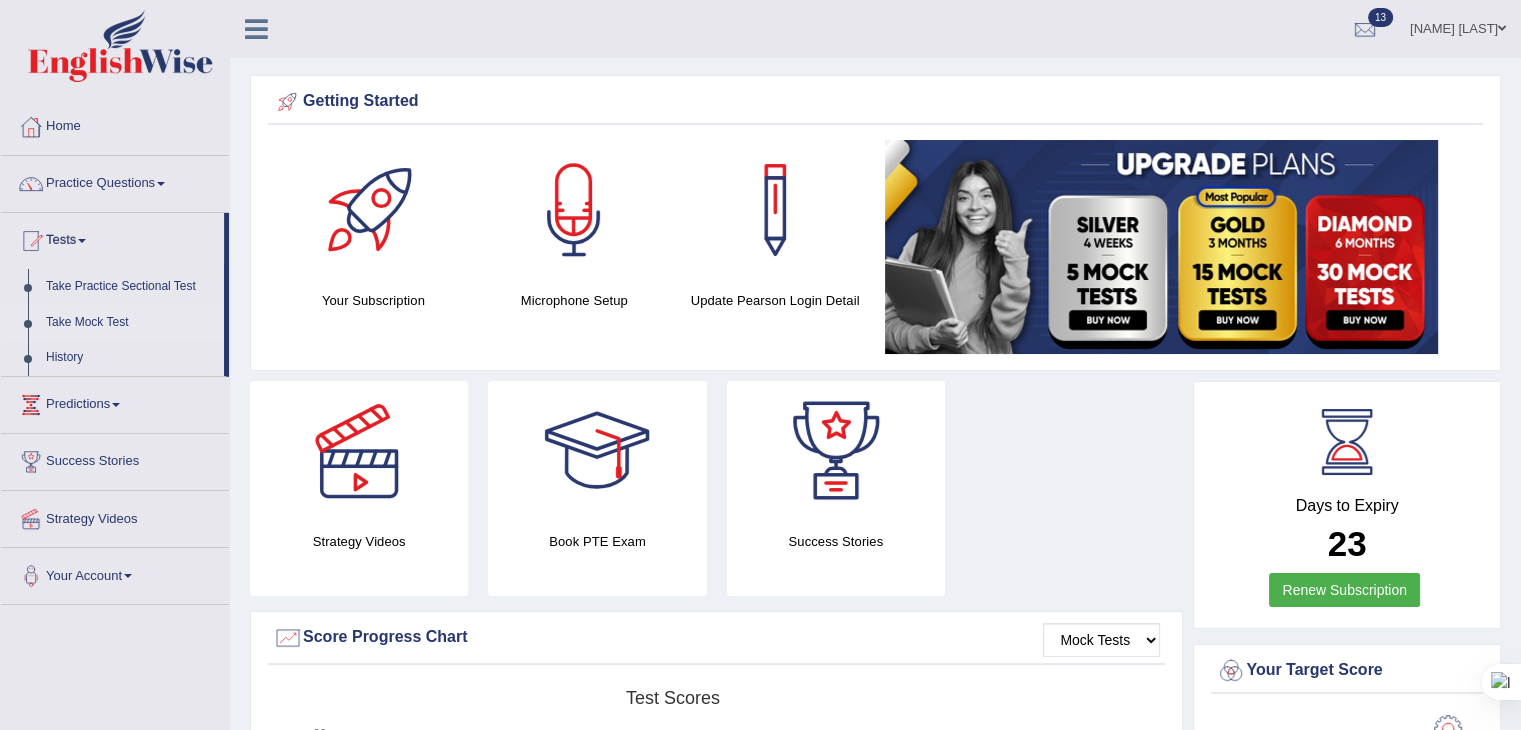click on "Take Mock Test" at bounding box center [130, 323] 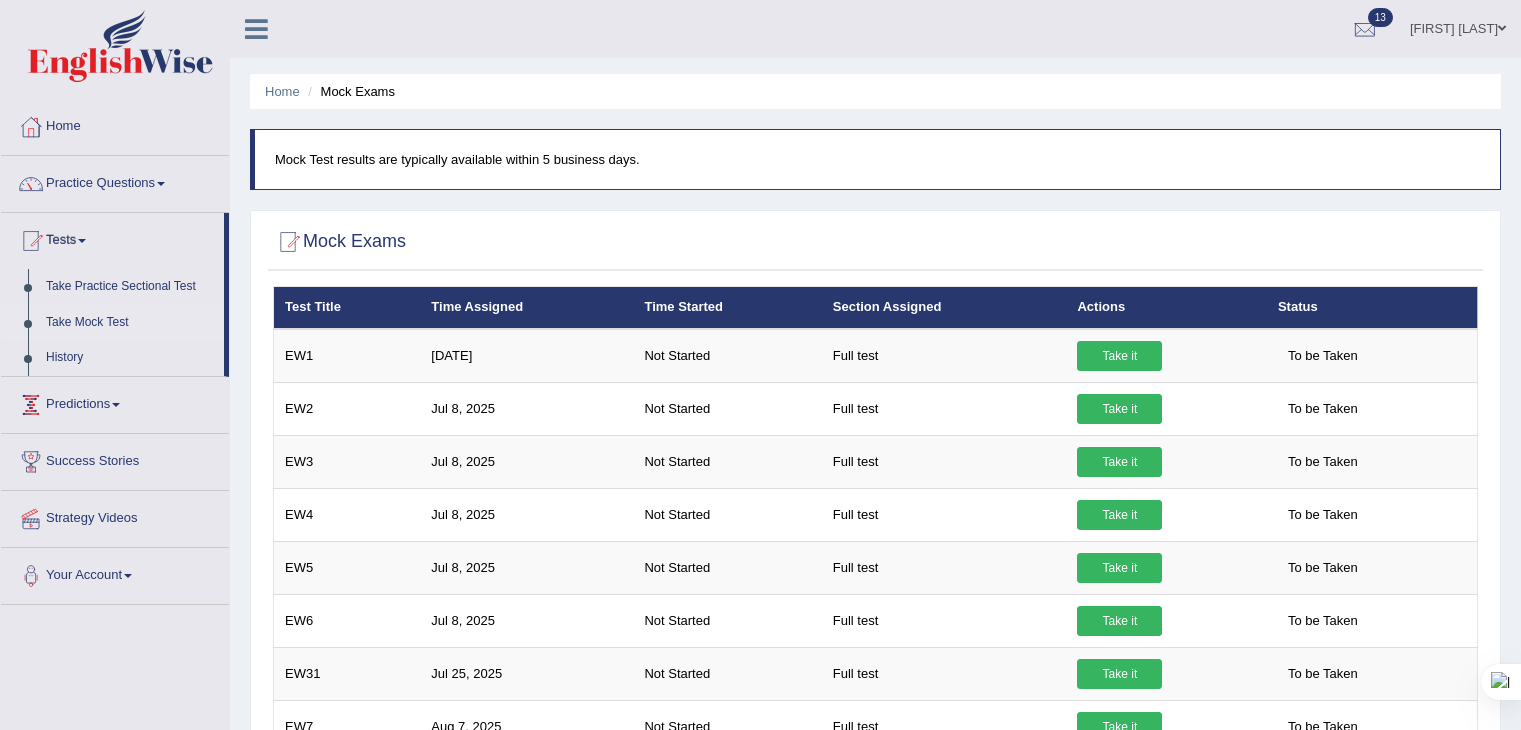 scroll, scrollTop: 0, scrollLeft: 0, axis: both 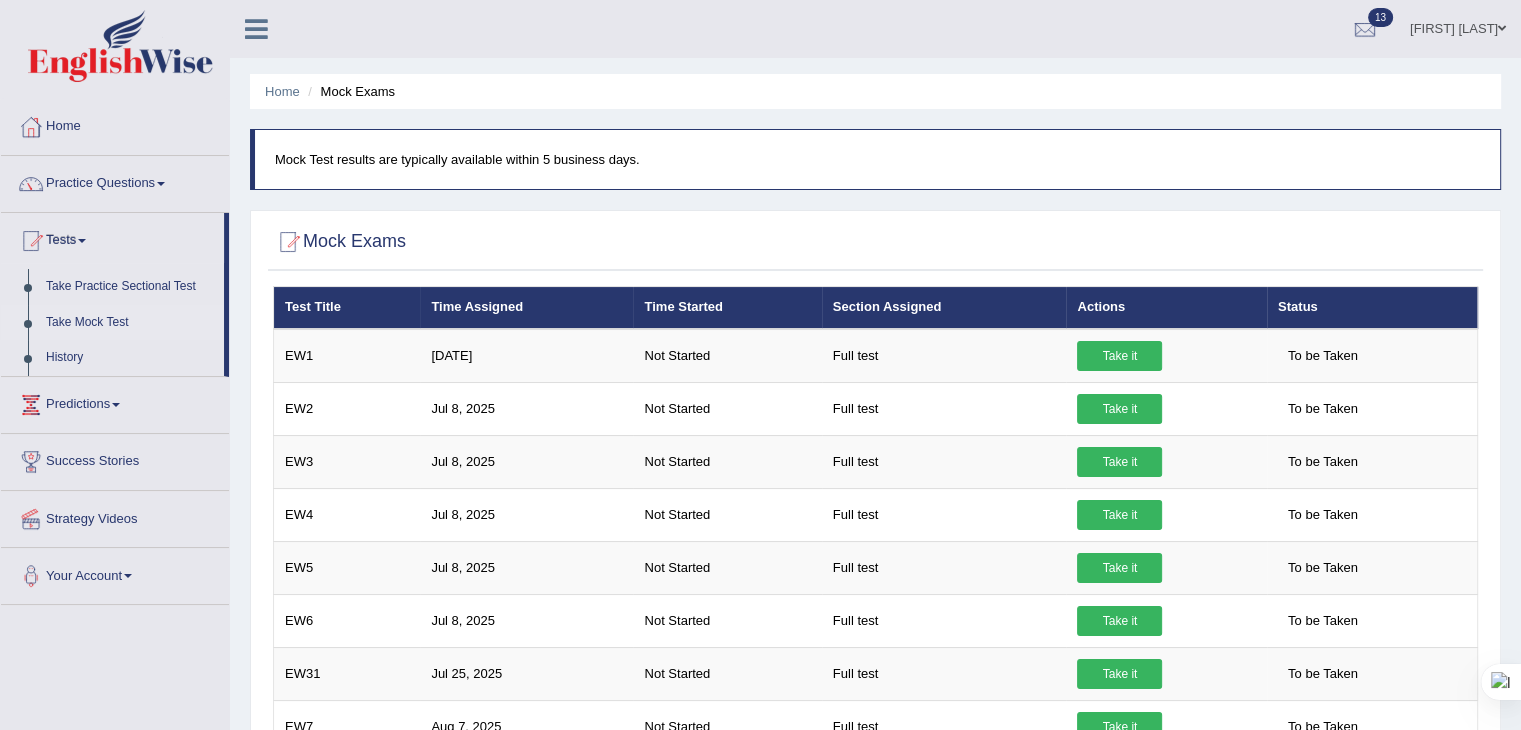 click on "Beatriz Gomes" at bounding box center [1458, 26] 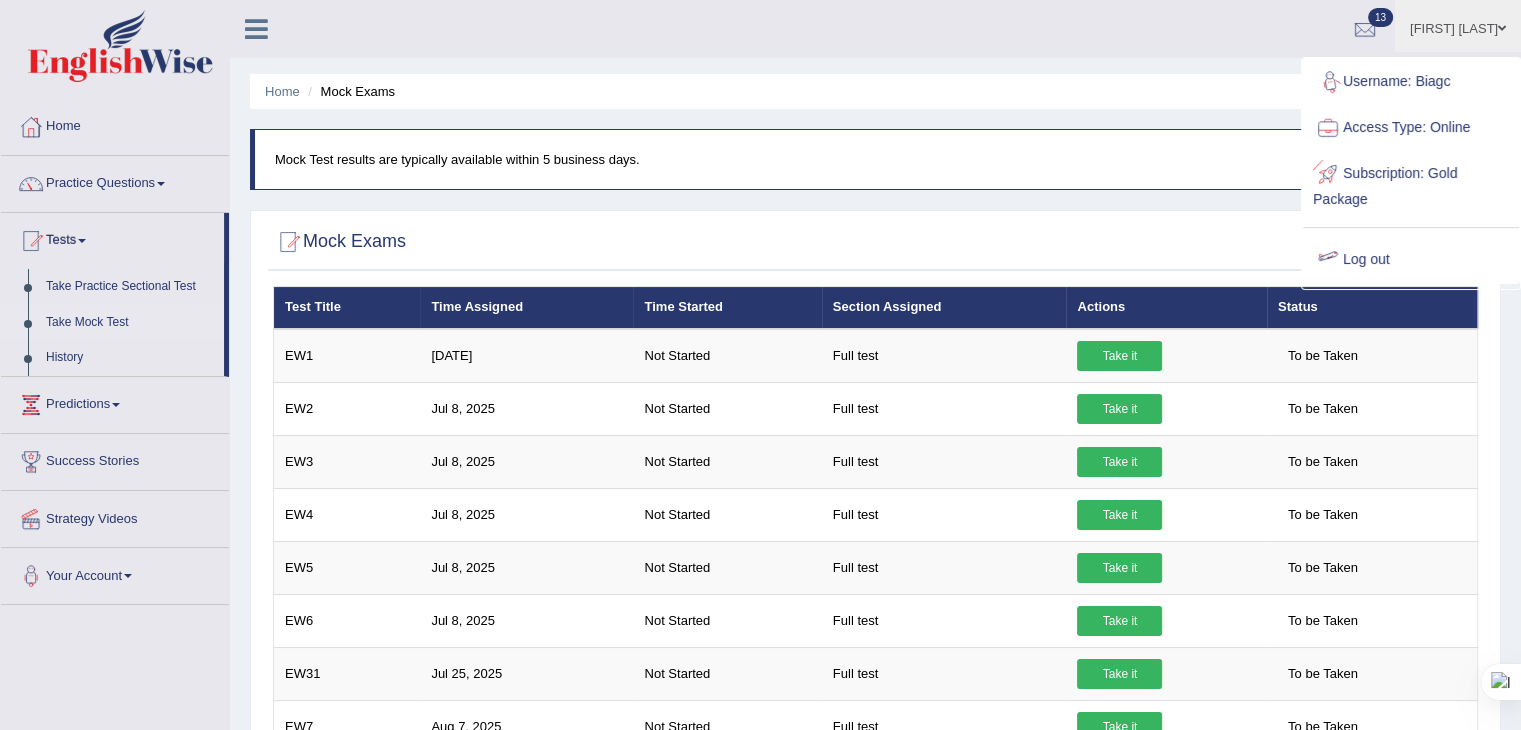 click on "Log out" at bounding box center [1411, 260] 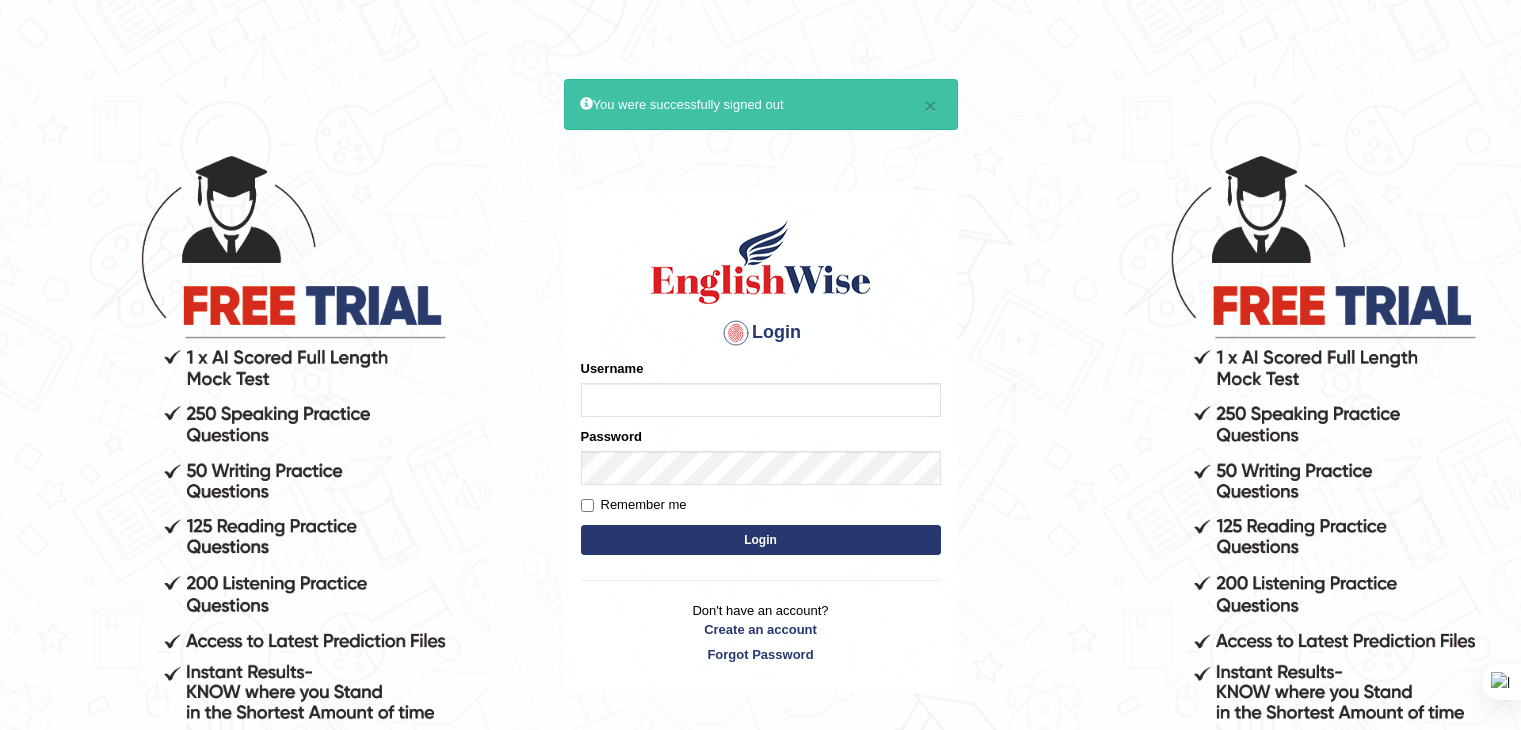scroll, scrollTop: 0, scrollLeft: 0, axis: both 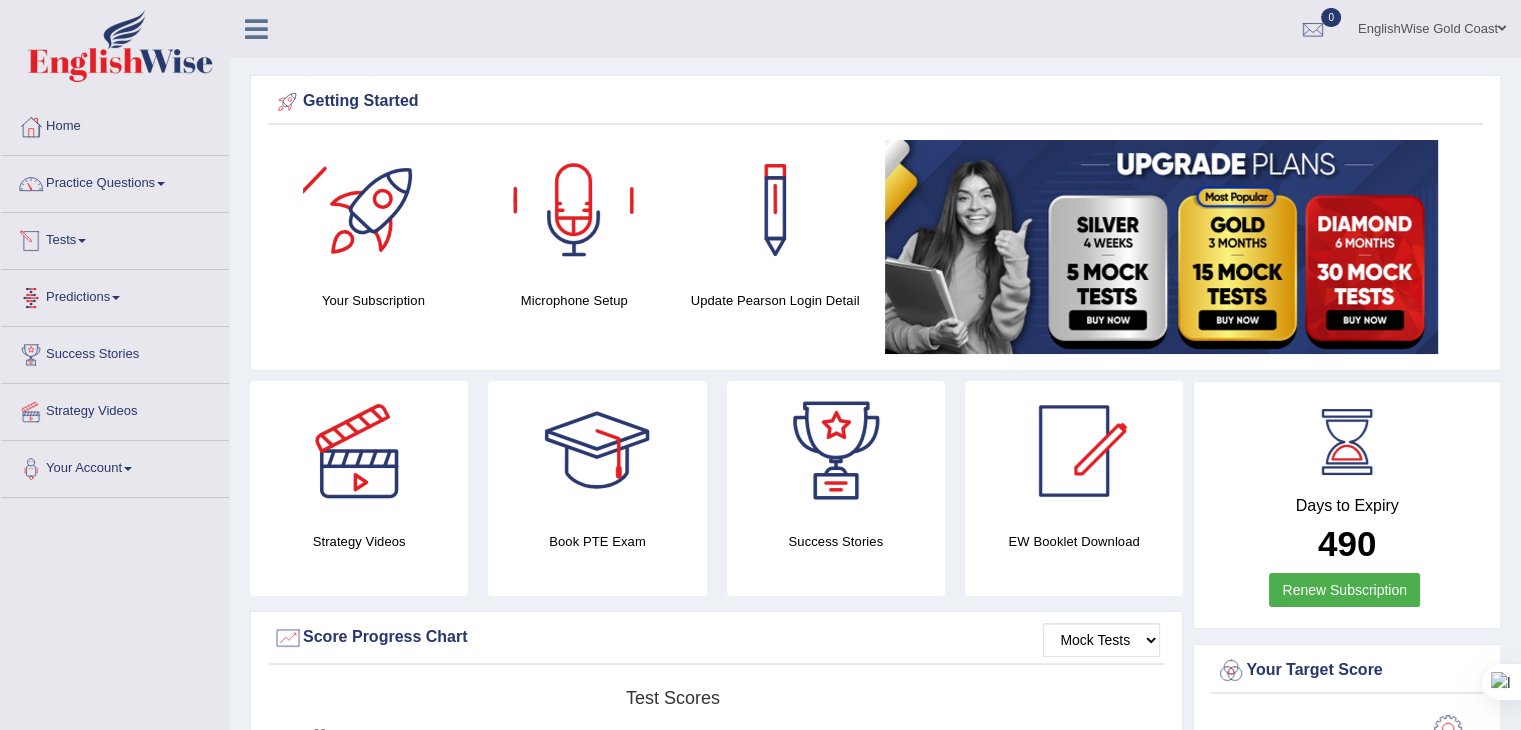 click on "Tests" at bounding box center (115, 238) 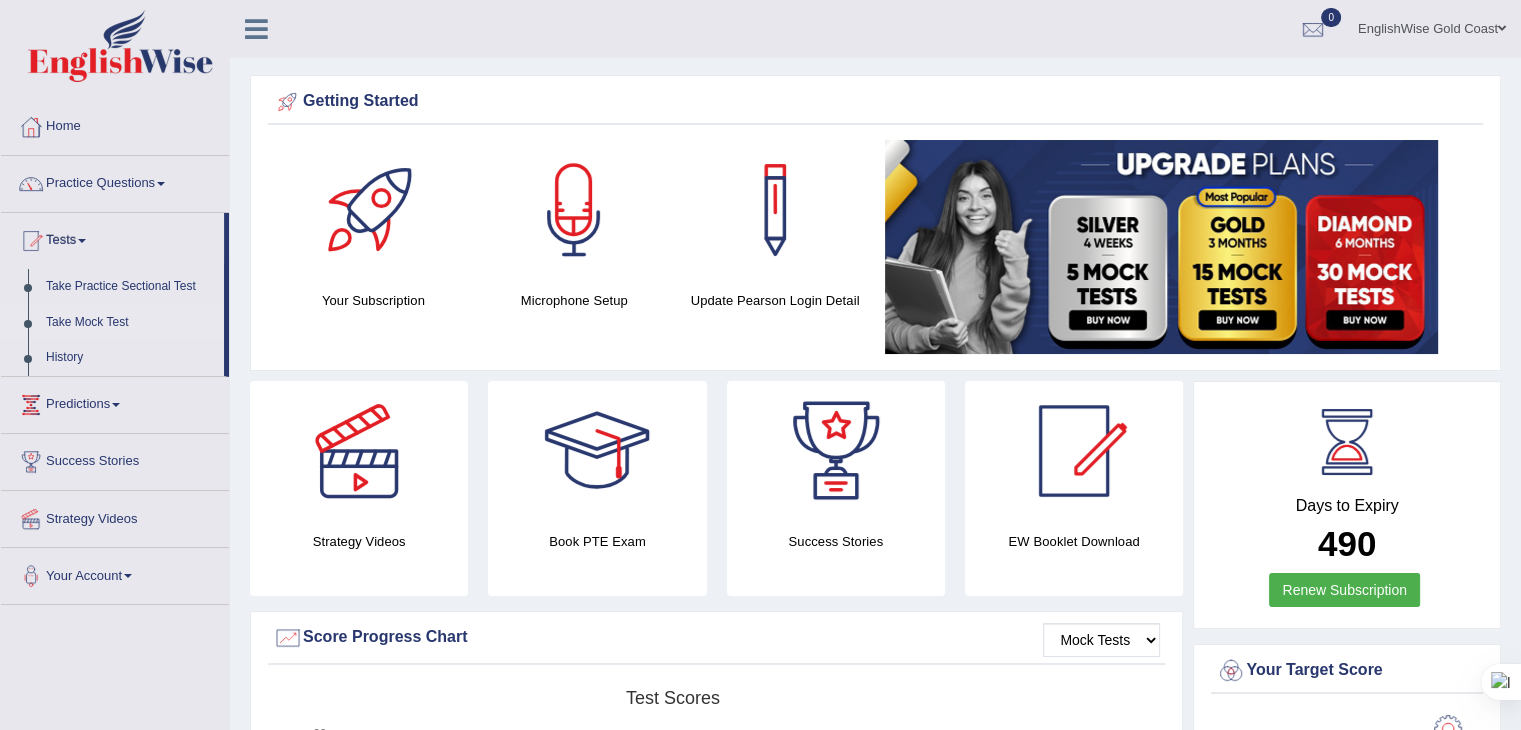 click on "Take Mock Test" at bounding box center [130, 323] 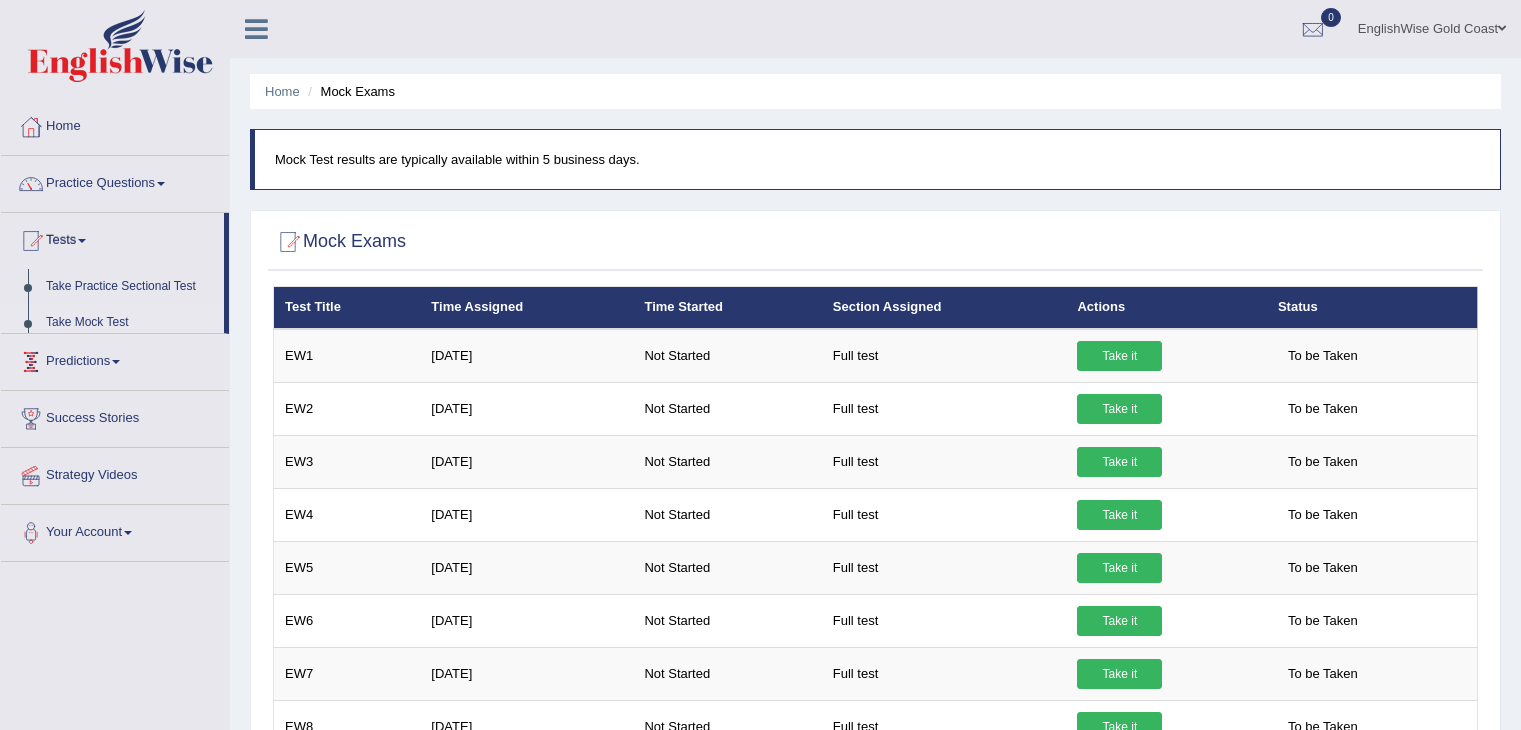 scroll, scrollTop: 0, scrollLeft: 0, axis: both 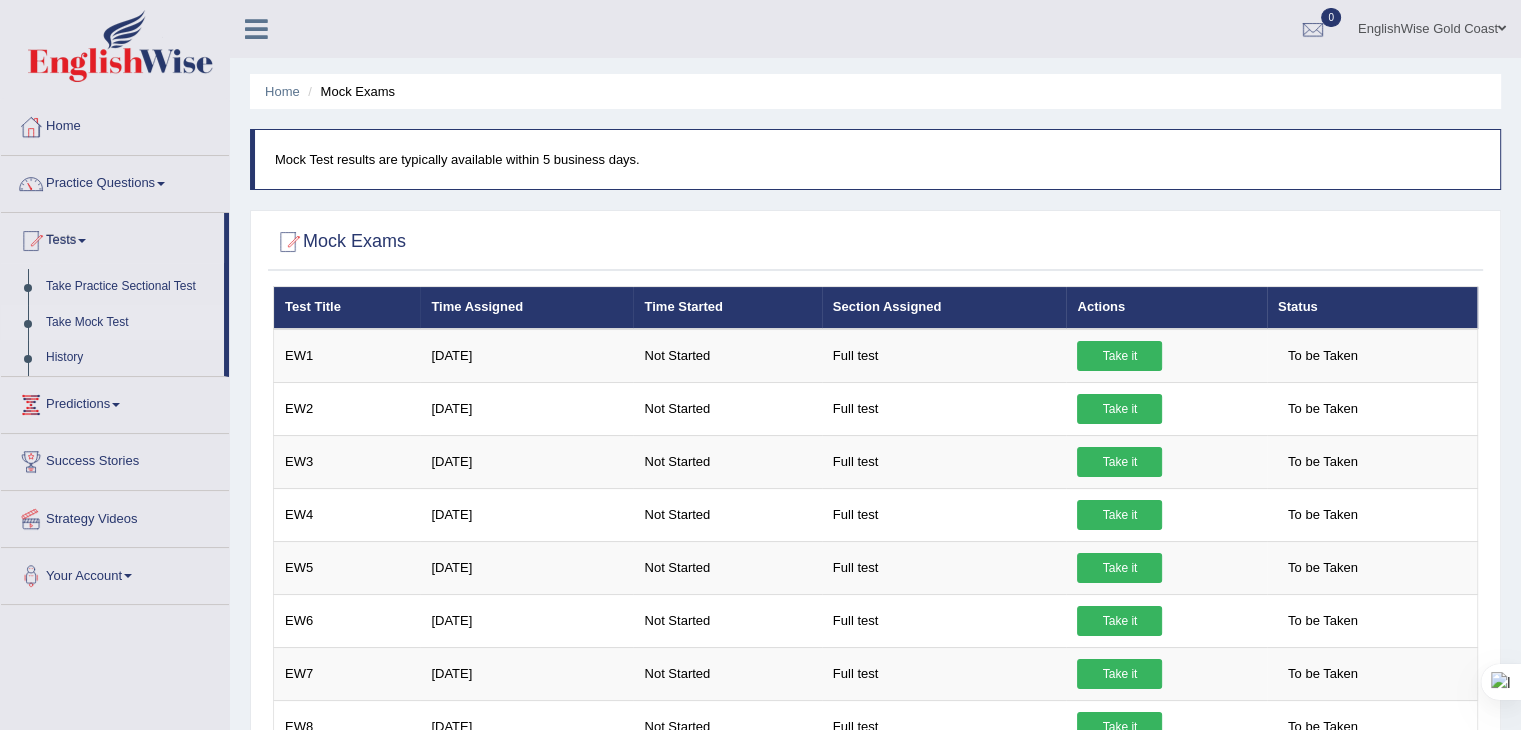 drag, startPoint x: 1532, startPoint y: 93, endPoint x: 1535, endPoint y: -21, distance: 114.03947 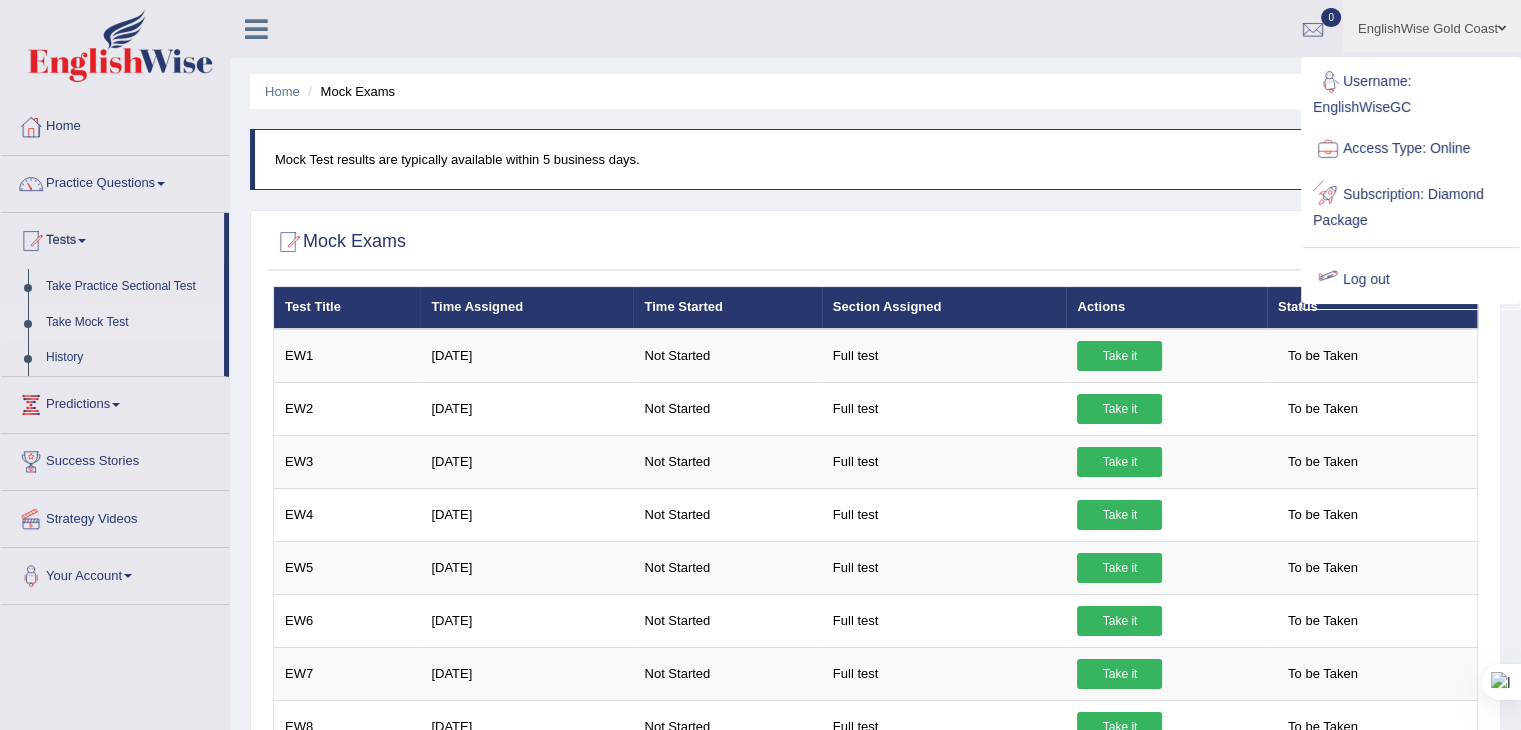 click on "Log out" at bounding box center [1411, 280] 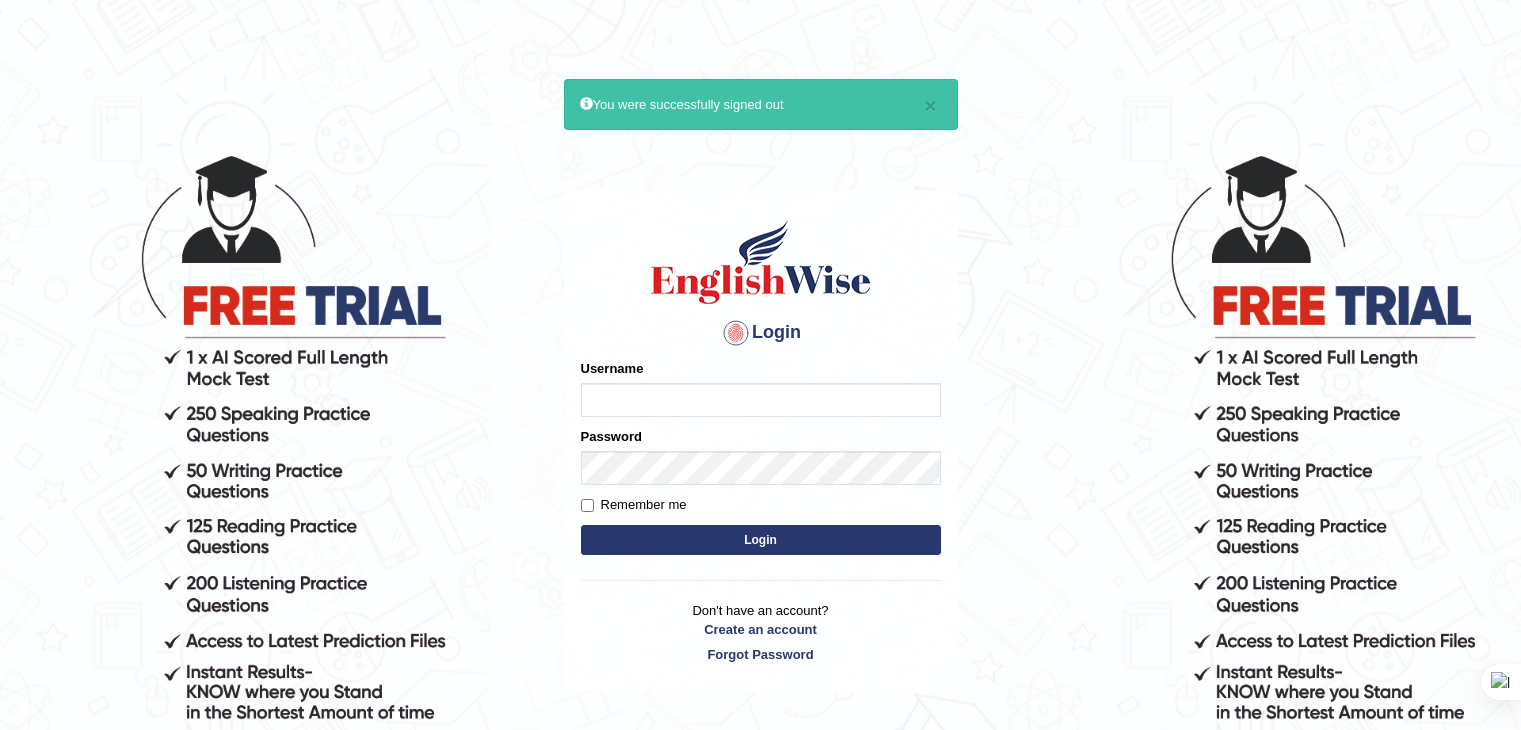 scroll, scrollTop: 0, scrollLeft: 0, axis: both 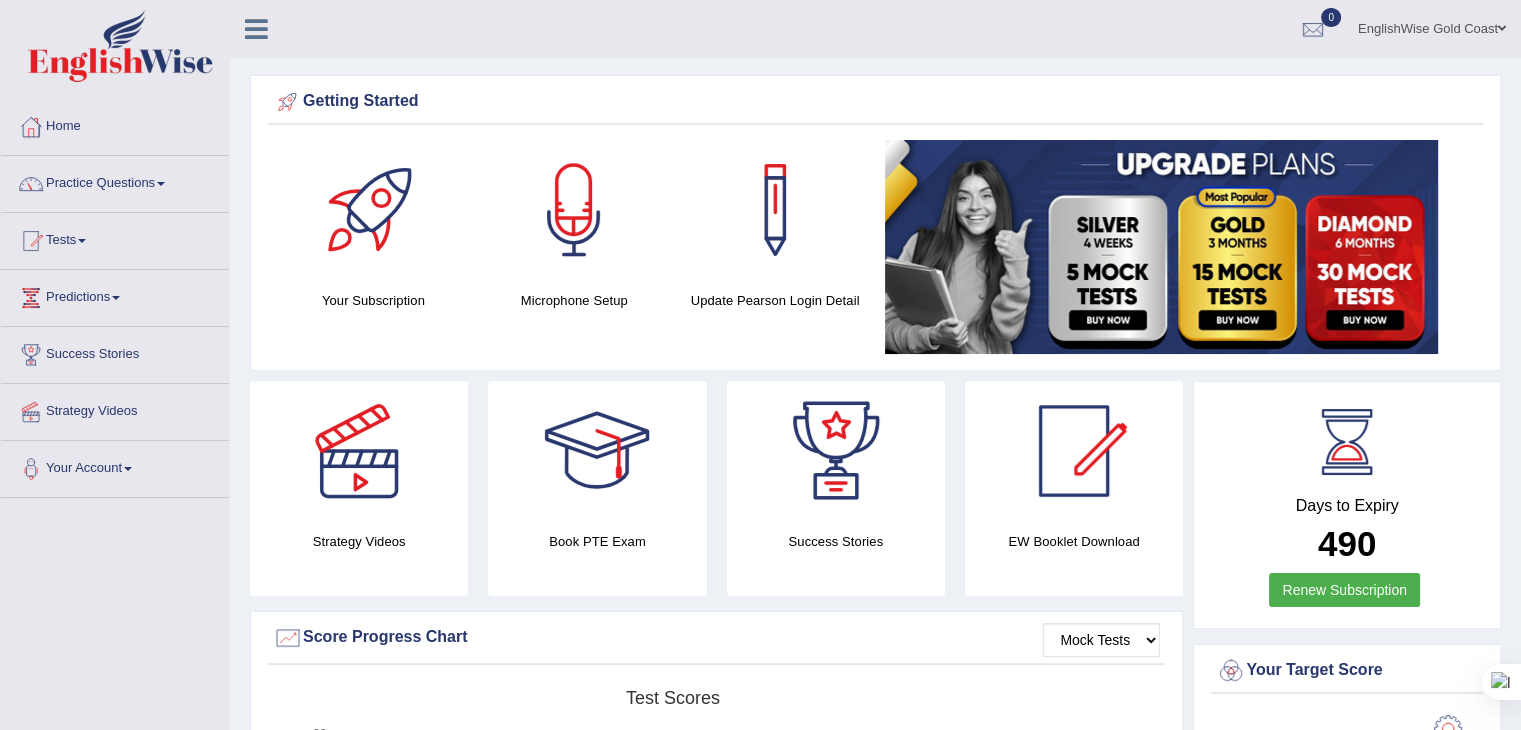 click on "Tests" at bounding box center [115, 238] 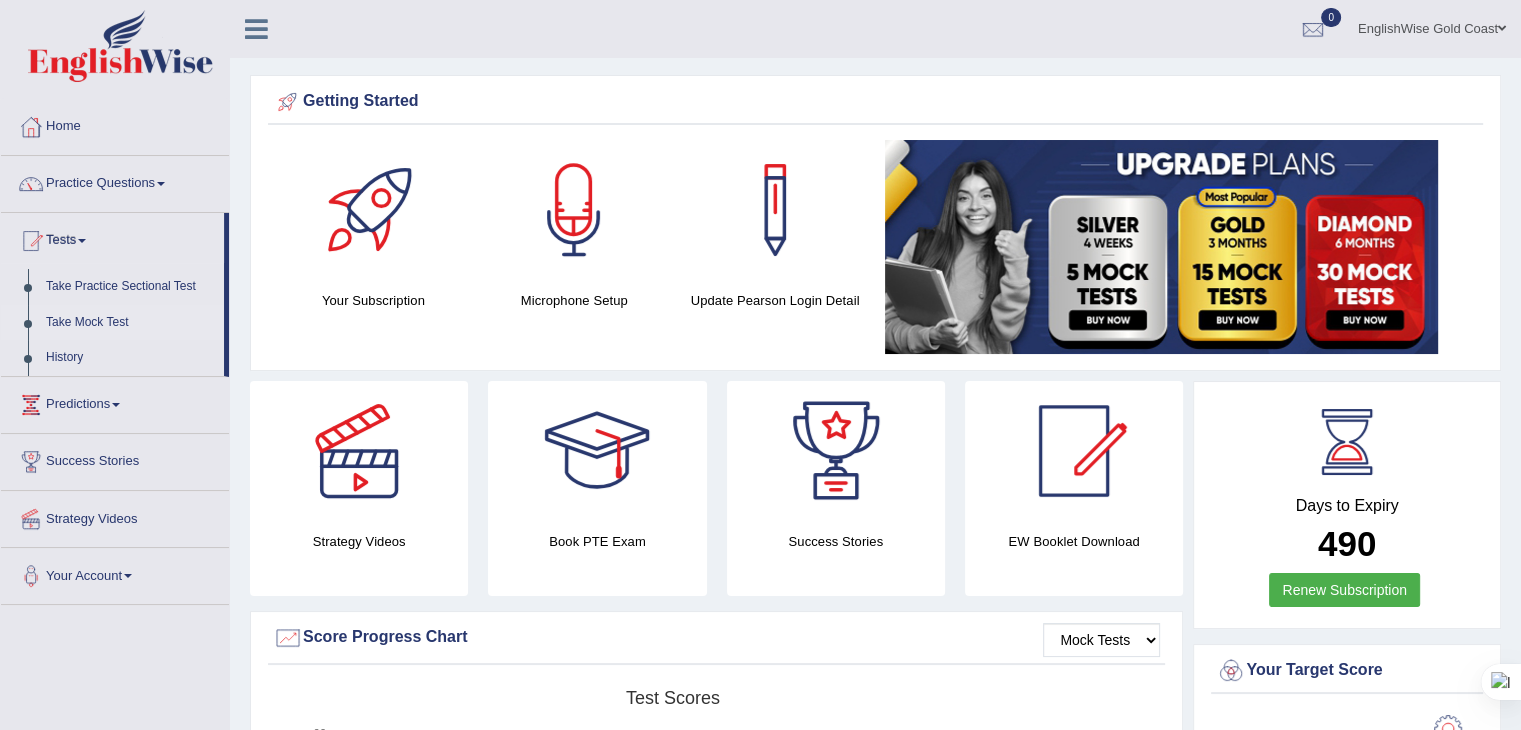 click on "Take Mock Test" at bounding box center (130, 323) 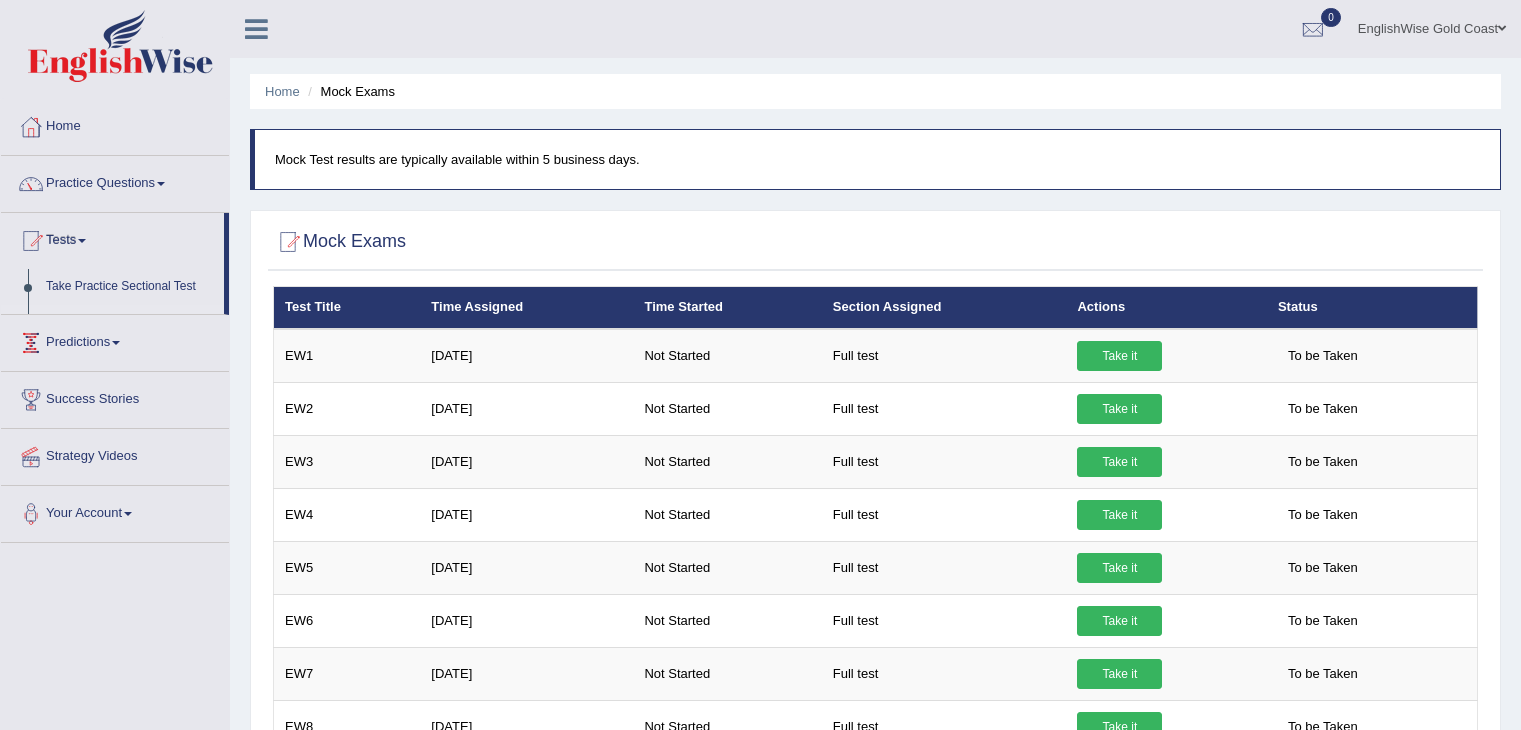 scroll, scrollTop: 0, scrollLeft: 0, axis: both 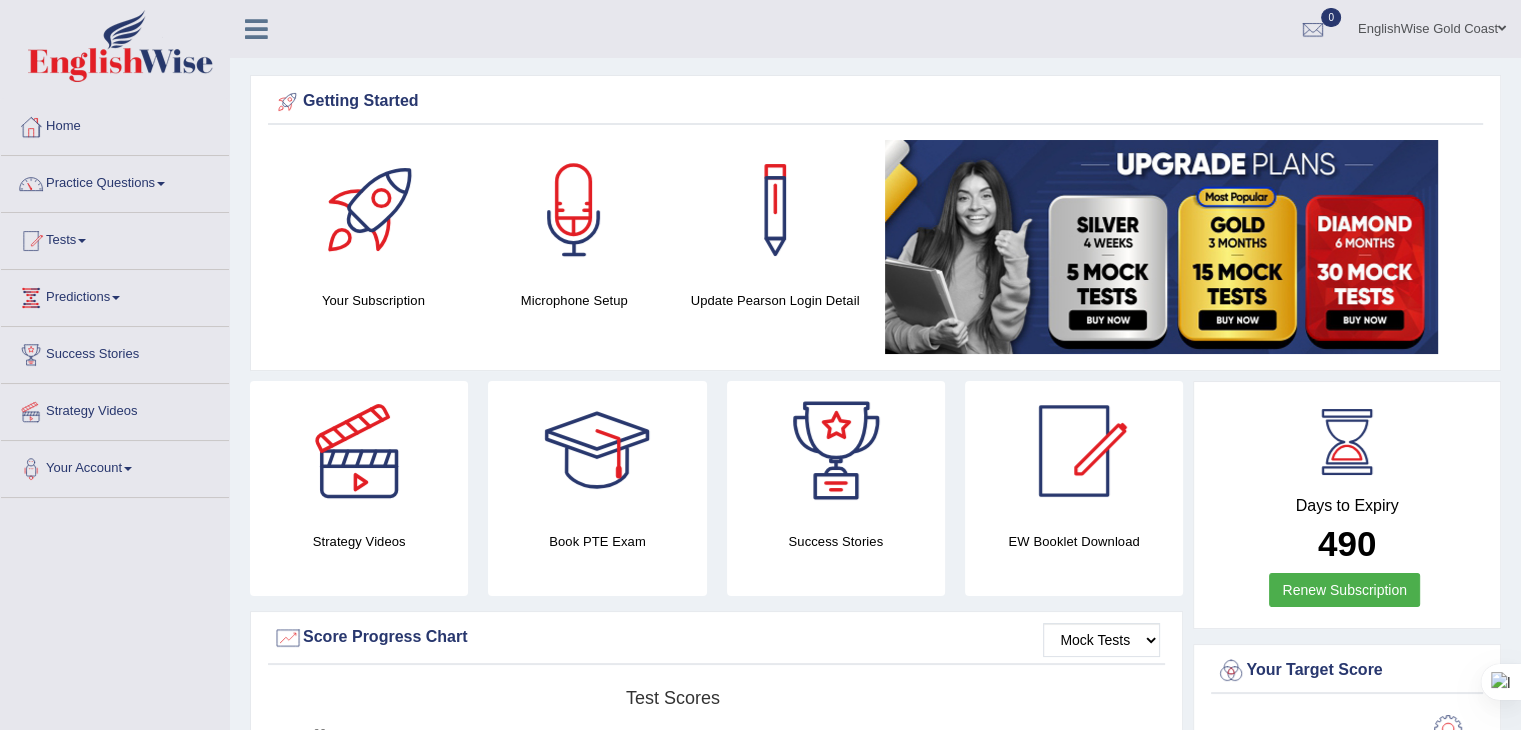 click on "EnglishWise Gold Coast" at bounding box center (1432, 26) 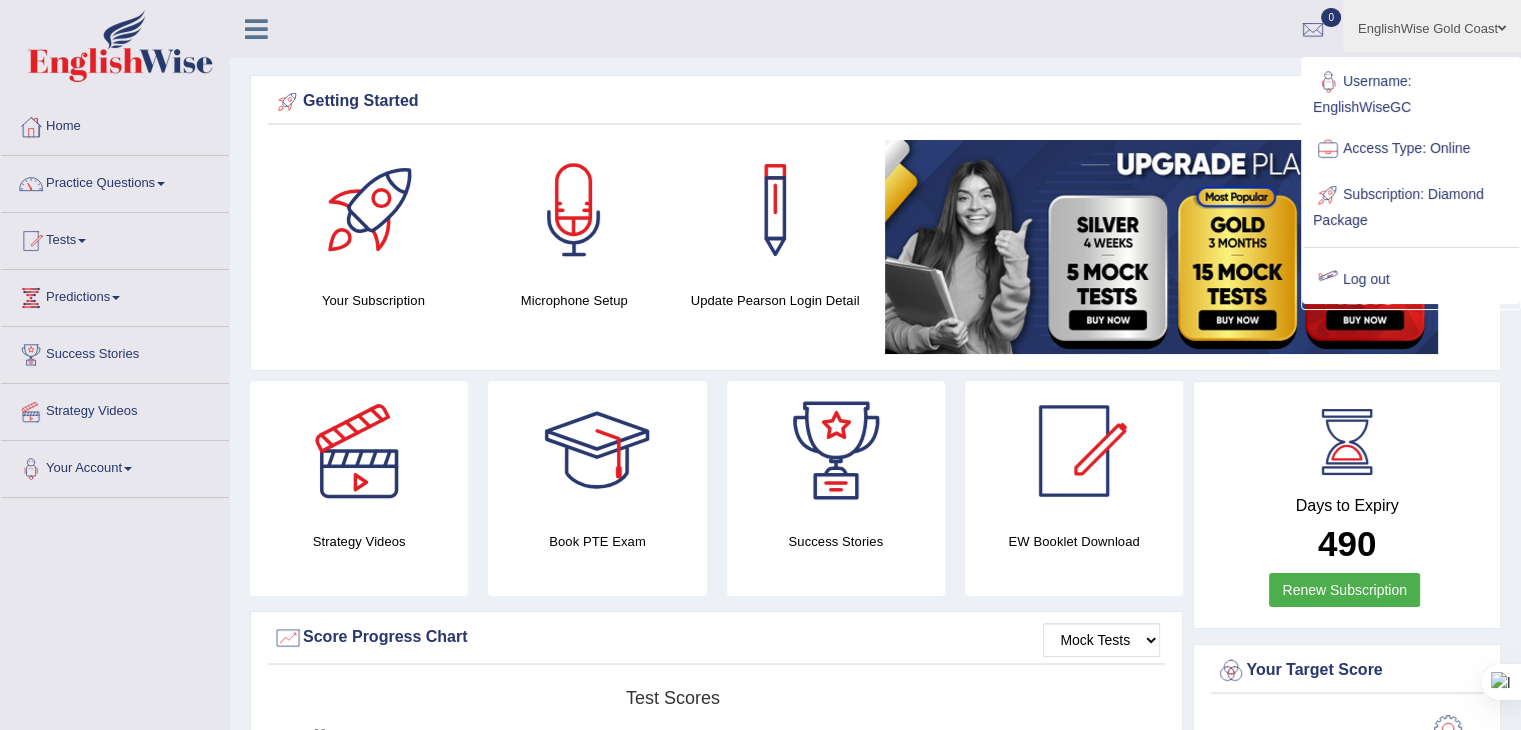 click on "Log out" at bounding box center [1411, 280] 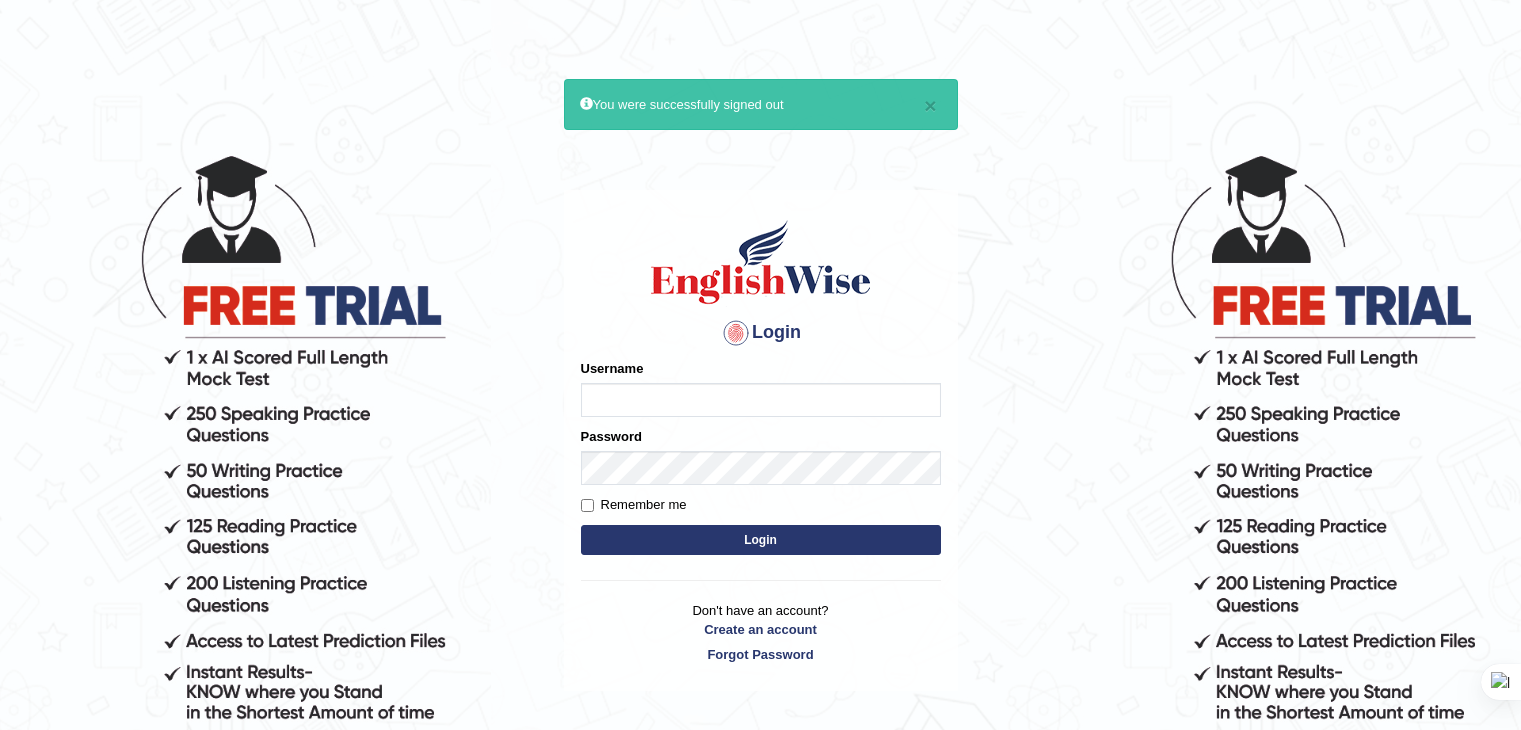 scroll, scrollTop: 0, scrollLeft: 0, axis: both 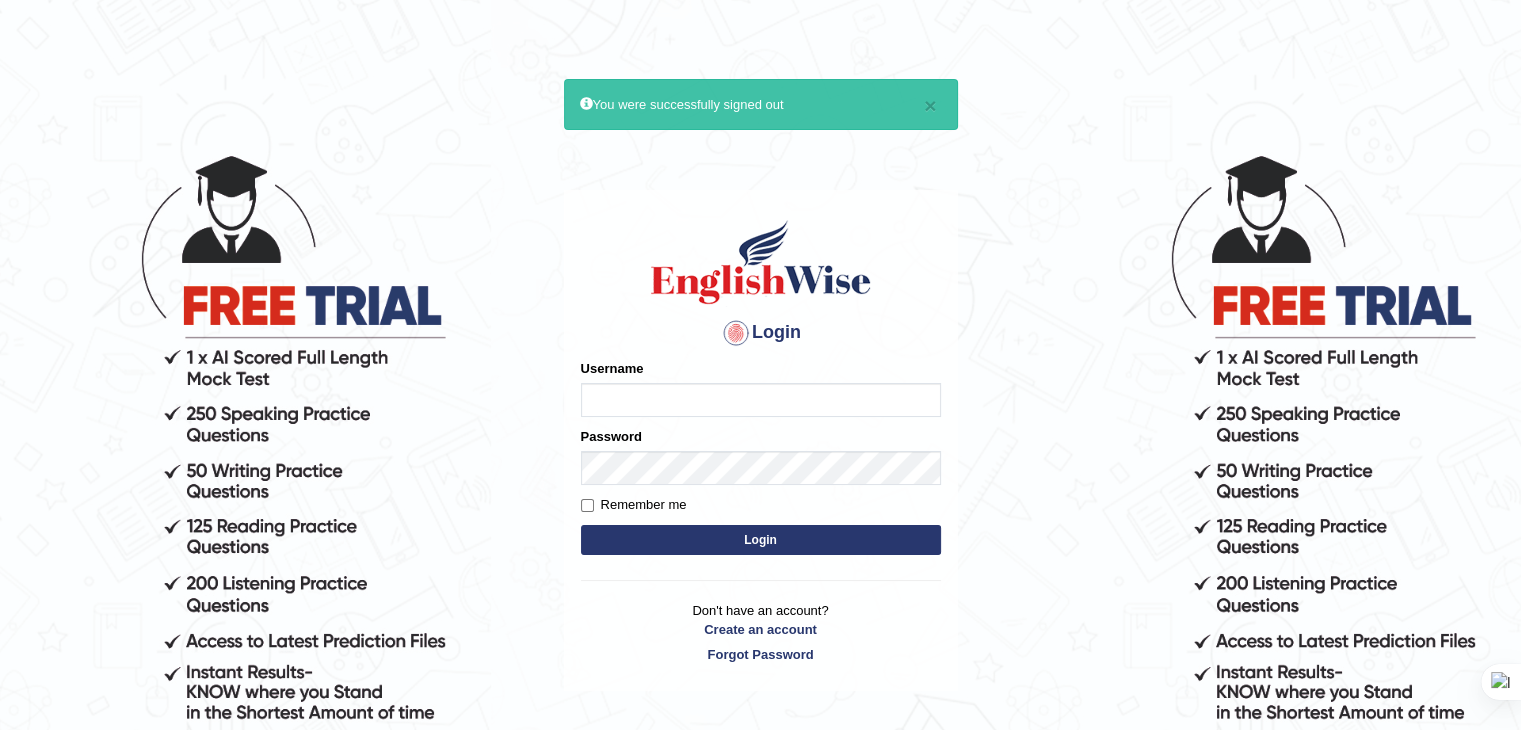 click on "Username" at bounding box center (761, 400) 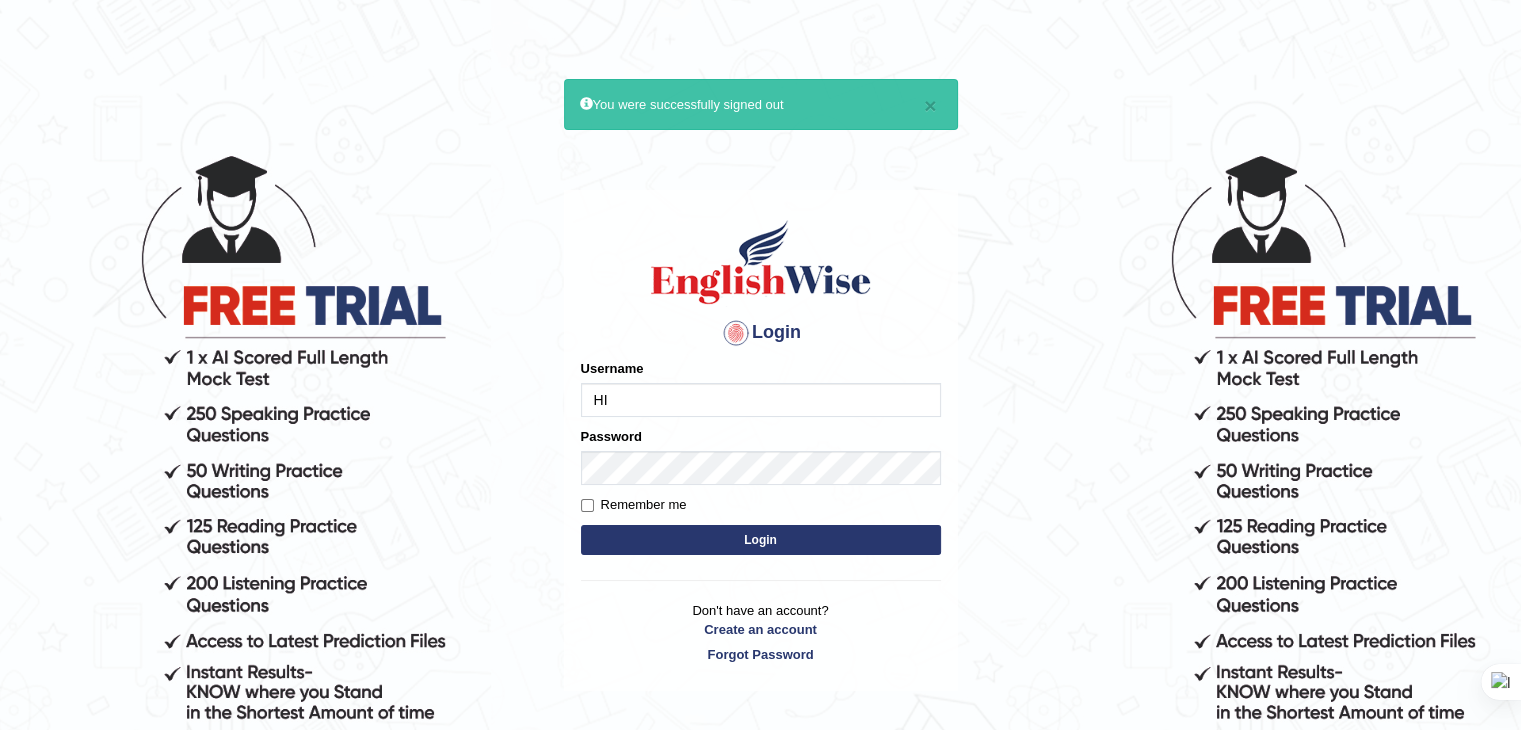 type on "H" 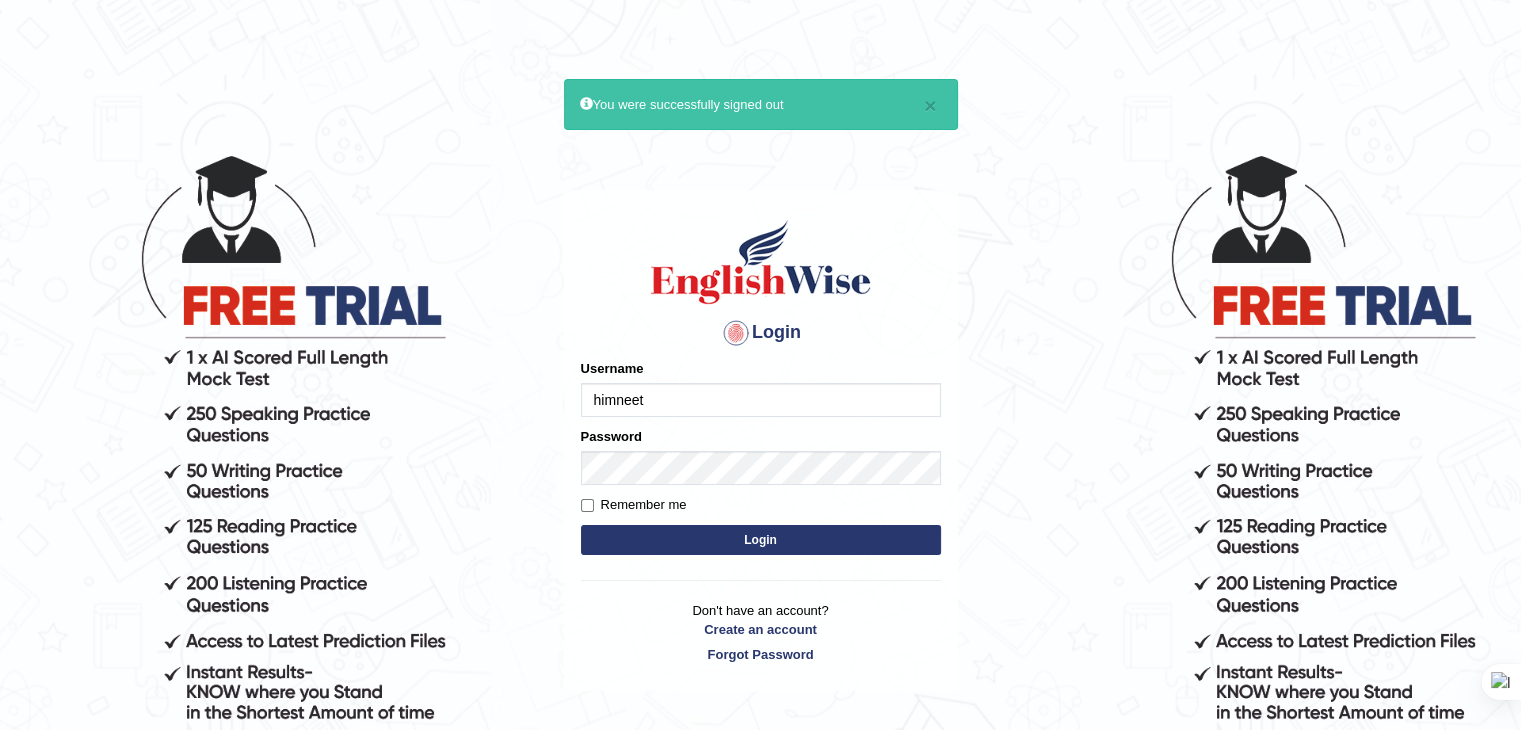 type on "himneet" 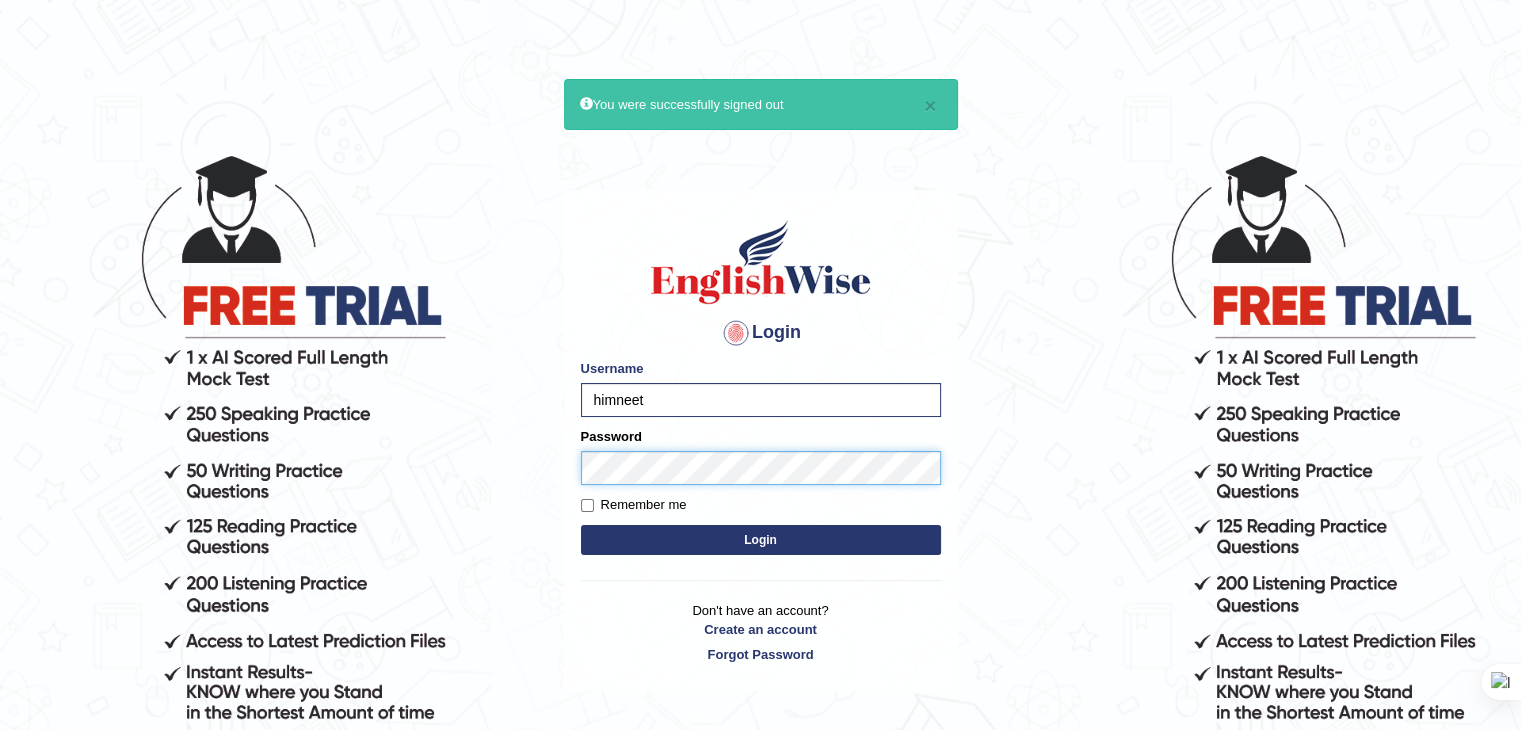 click on "Login" at bounding box center [761, 540] 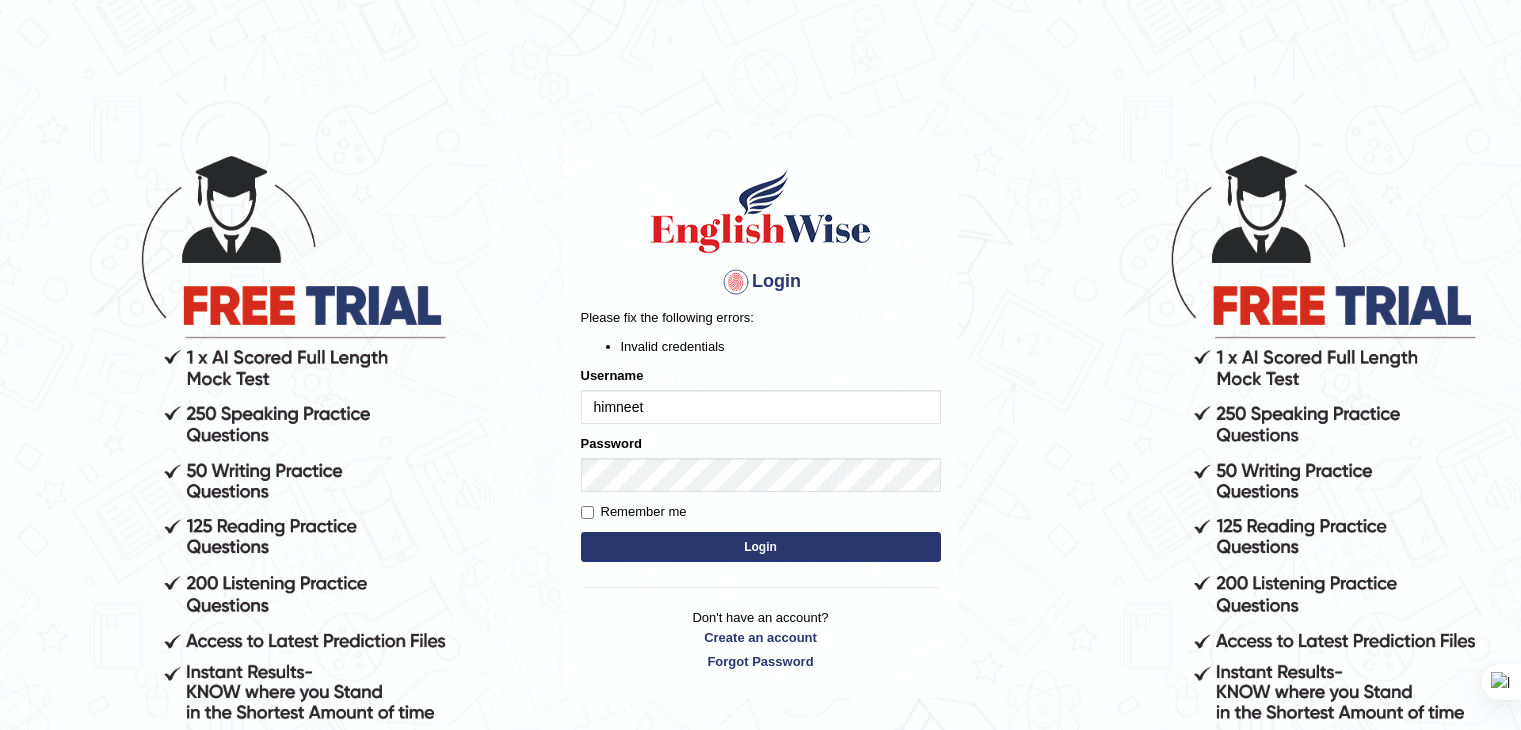 scroll, scrollTop: 0, scrollLeft: 0, axis: both 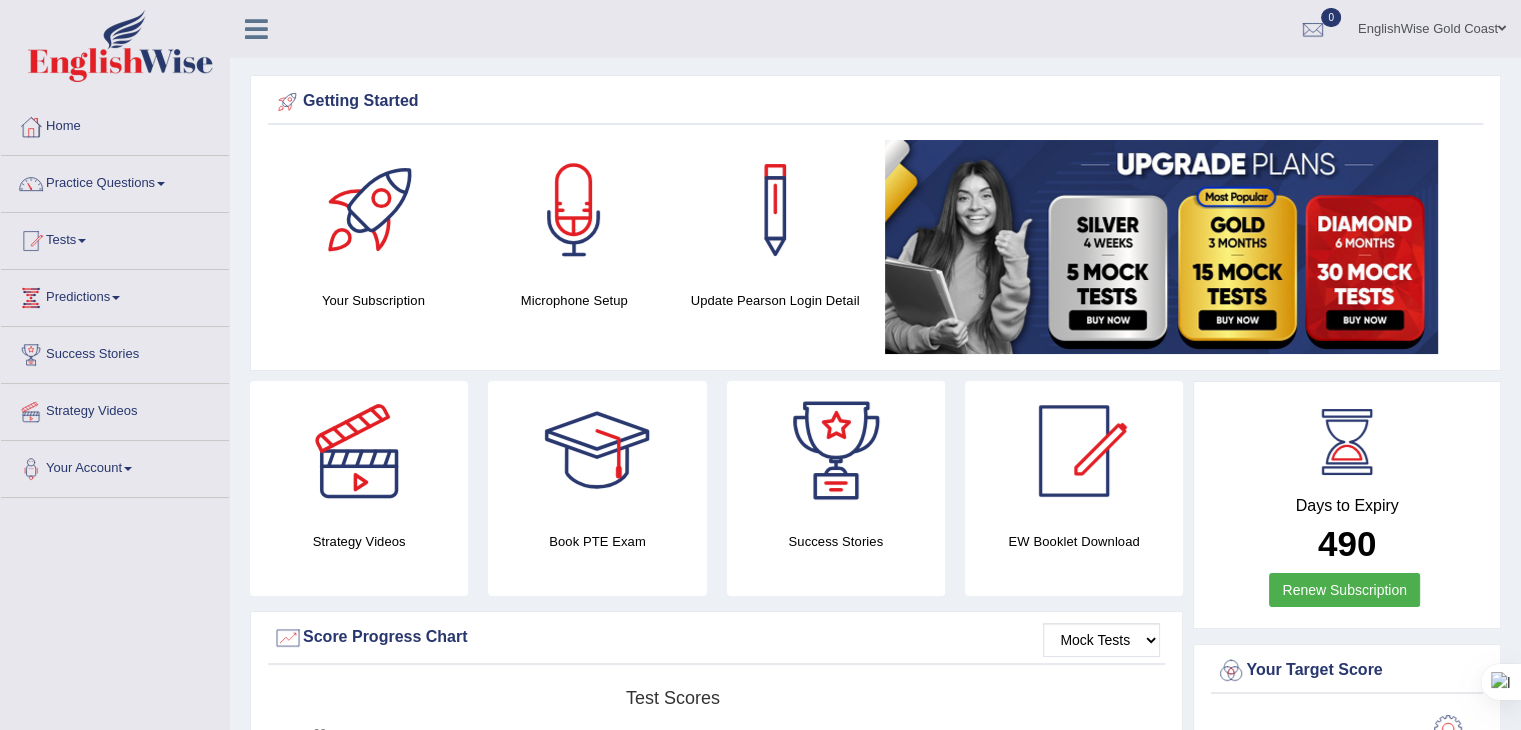 click on "Tests" at bounding box center [115, 238] 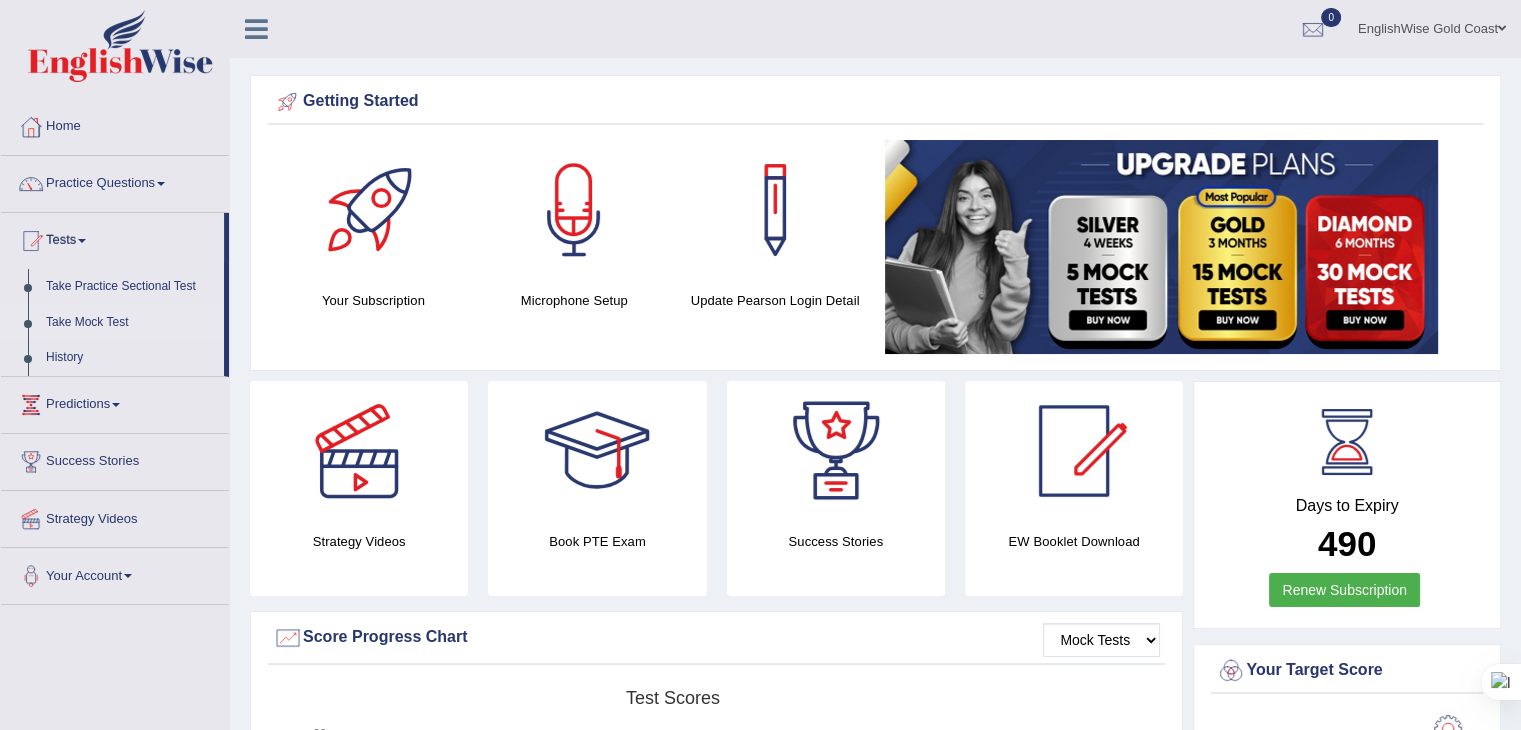 click on "Take Mock Test" at bounding box center (130, 323) 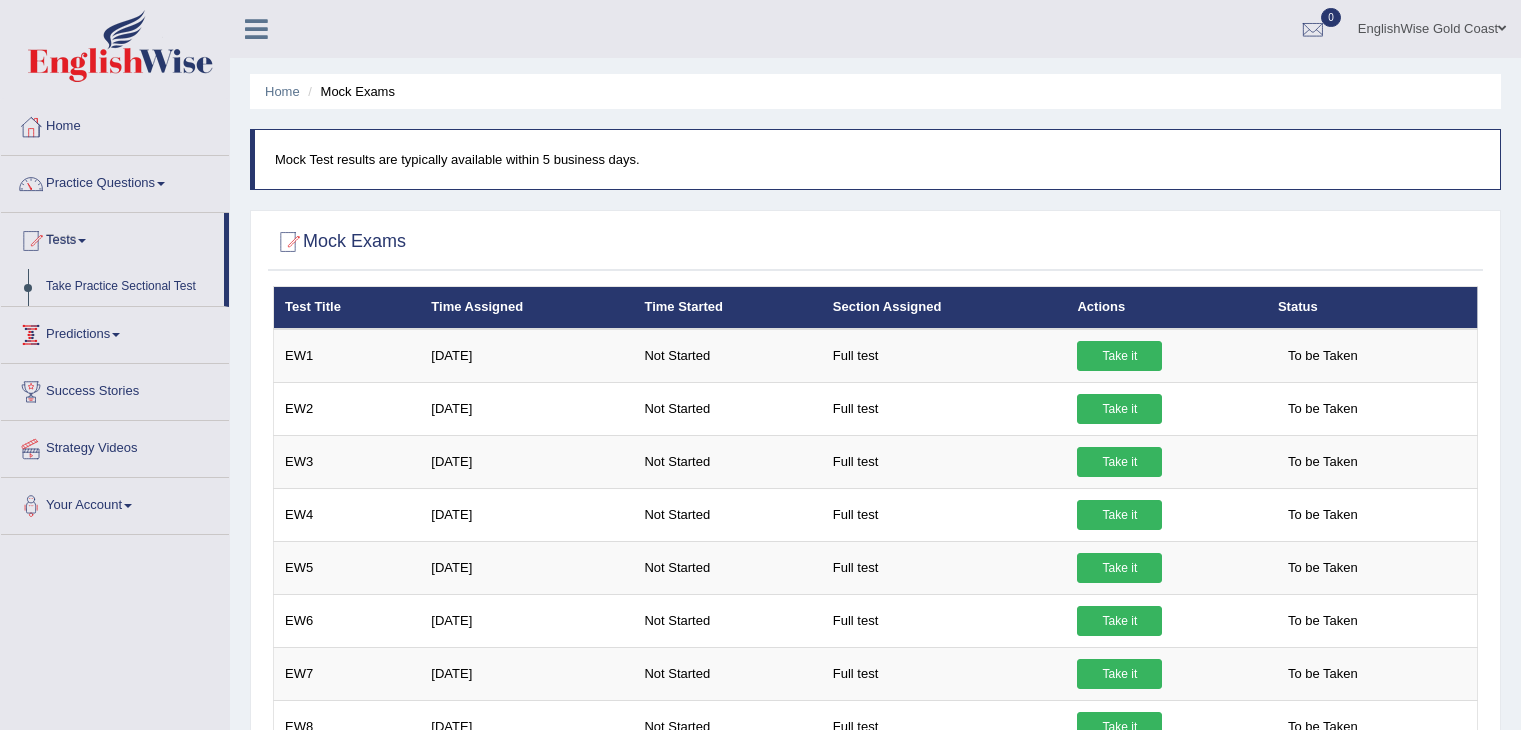 scroll, scrollTop: 0, scrollLeft: 0, axis: both 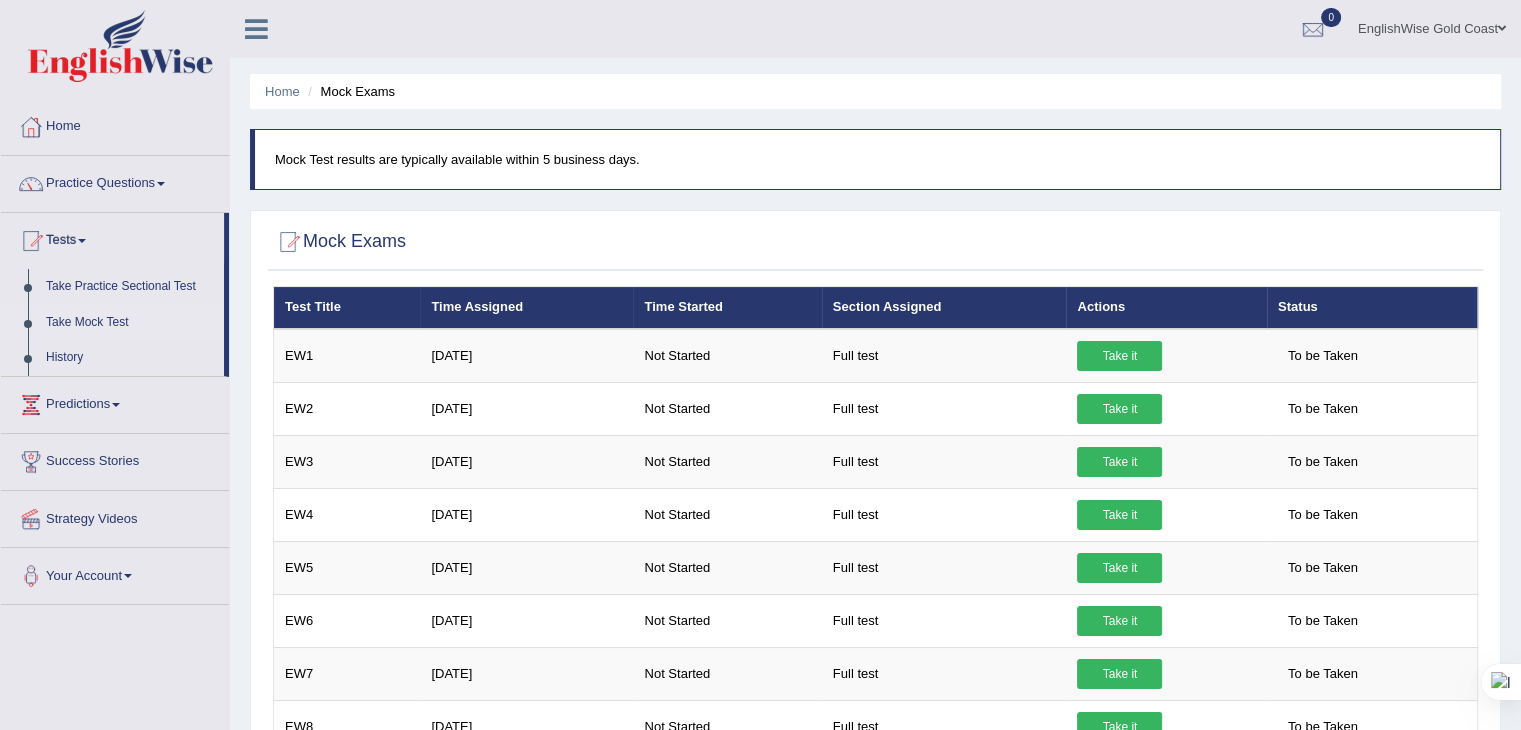 click on "EnglishWise Gold Coast" at bounding box center [1432, 26] 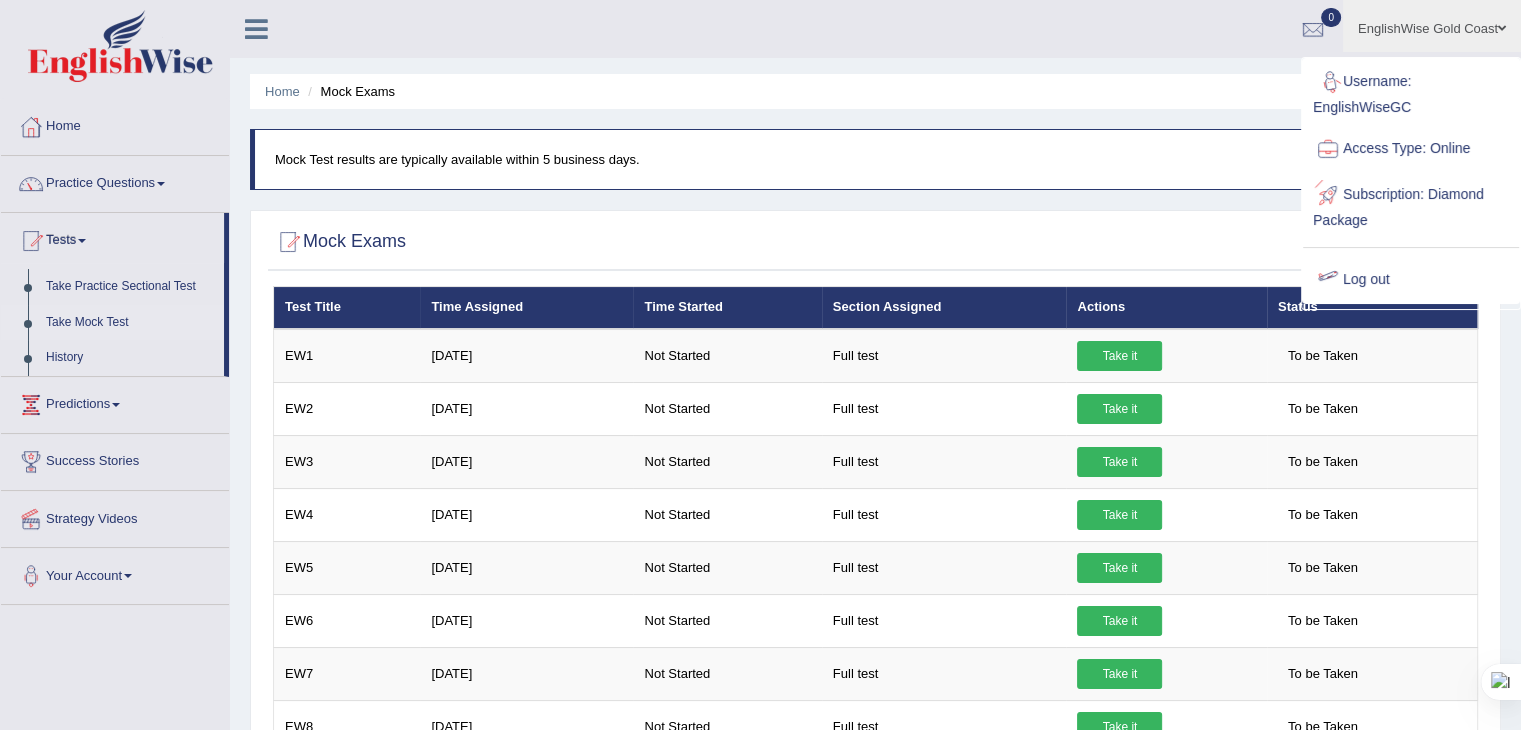 click on "Log out" at bounding box center [1411, 280] 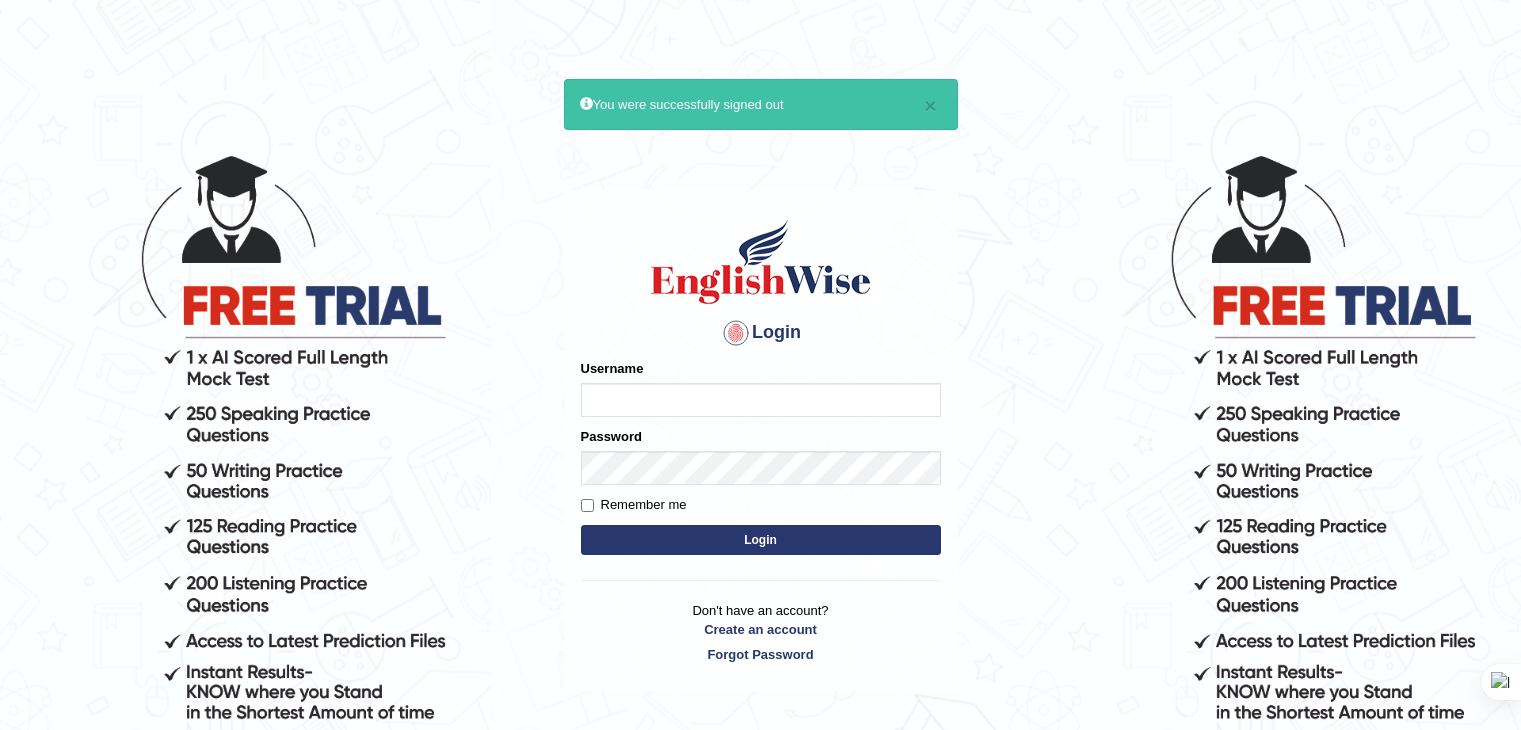 scroll, scrollTop: 0, scrollLeft: 0, axis: both 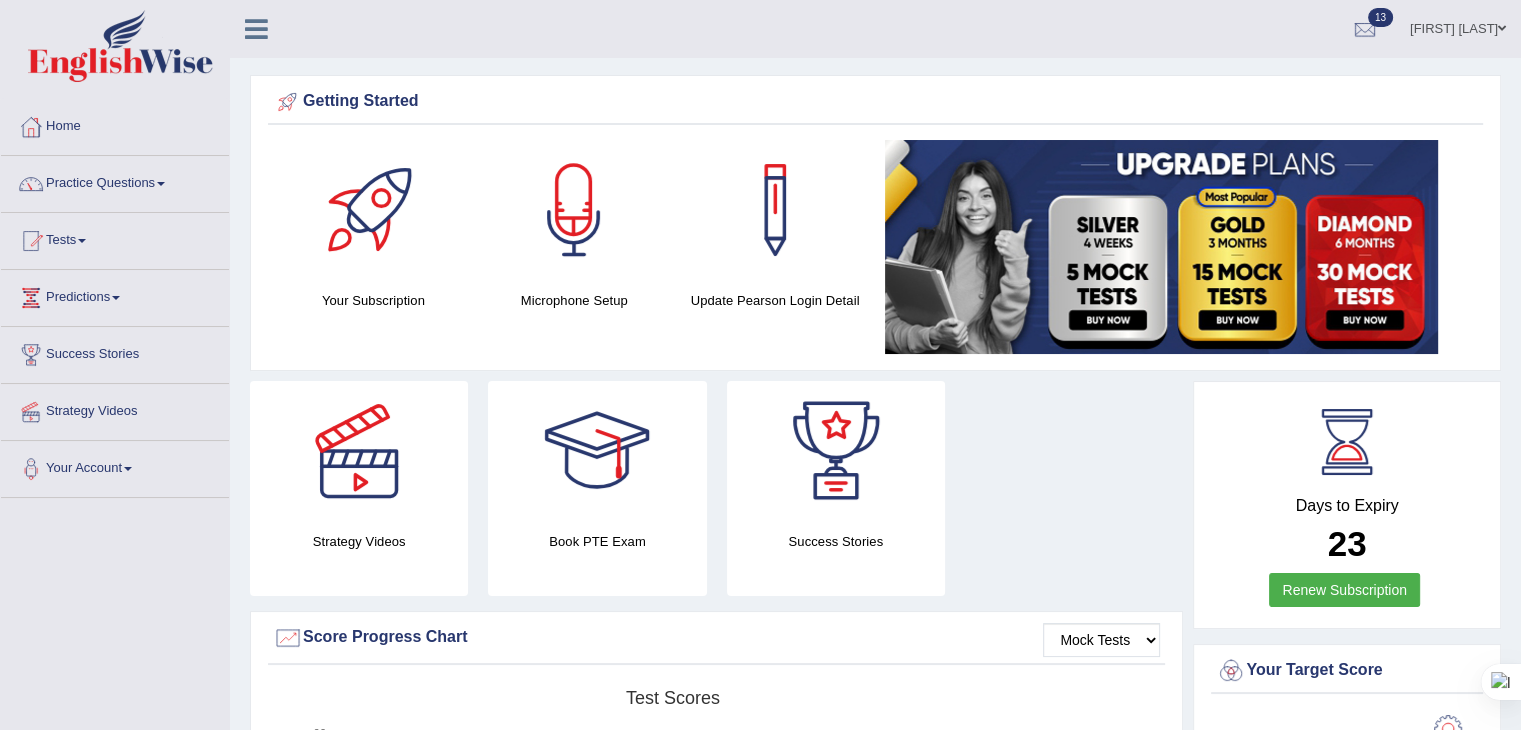click at bounding box center [31, 241] 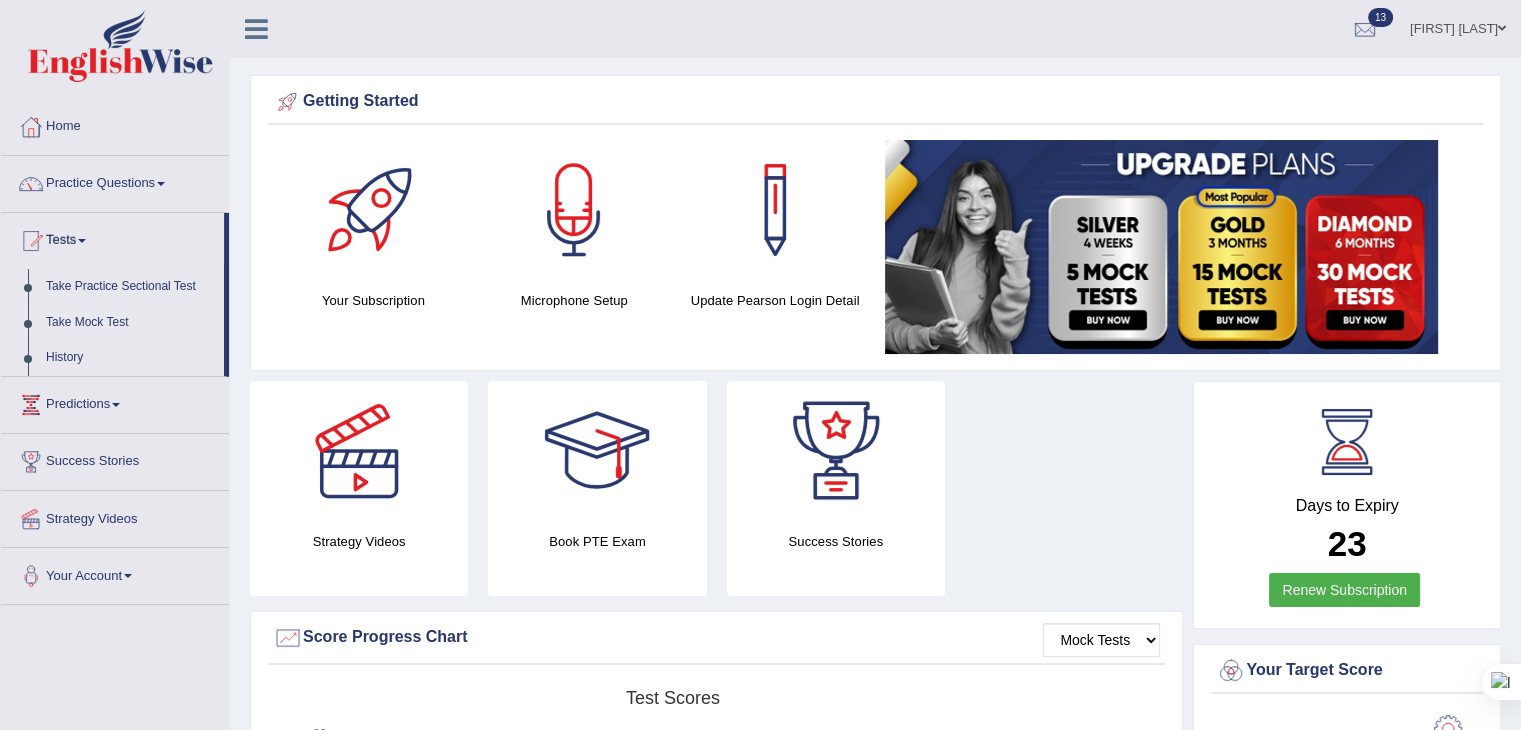 click on "Take Mock Test" at bounding box center (130, 323) 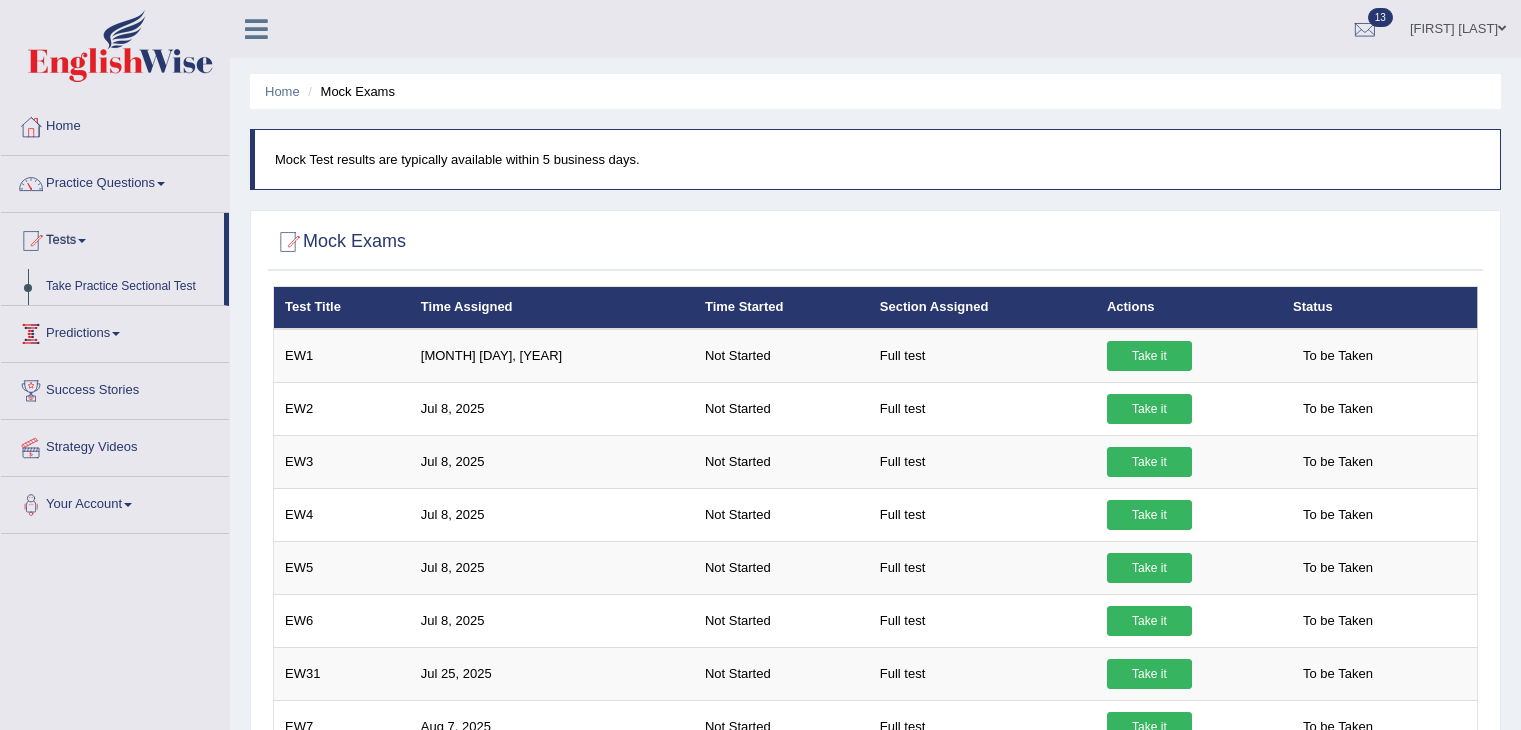 scroll, scrollTop: 0, scrollLeft: 0, axis: both 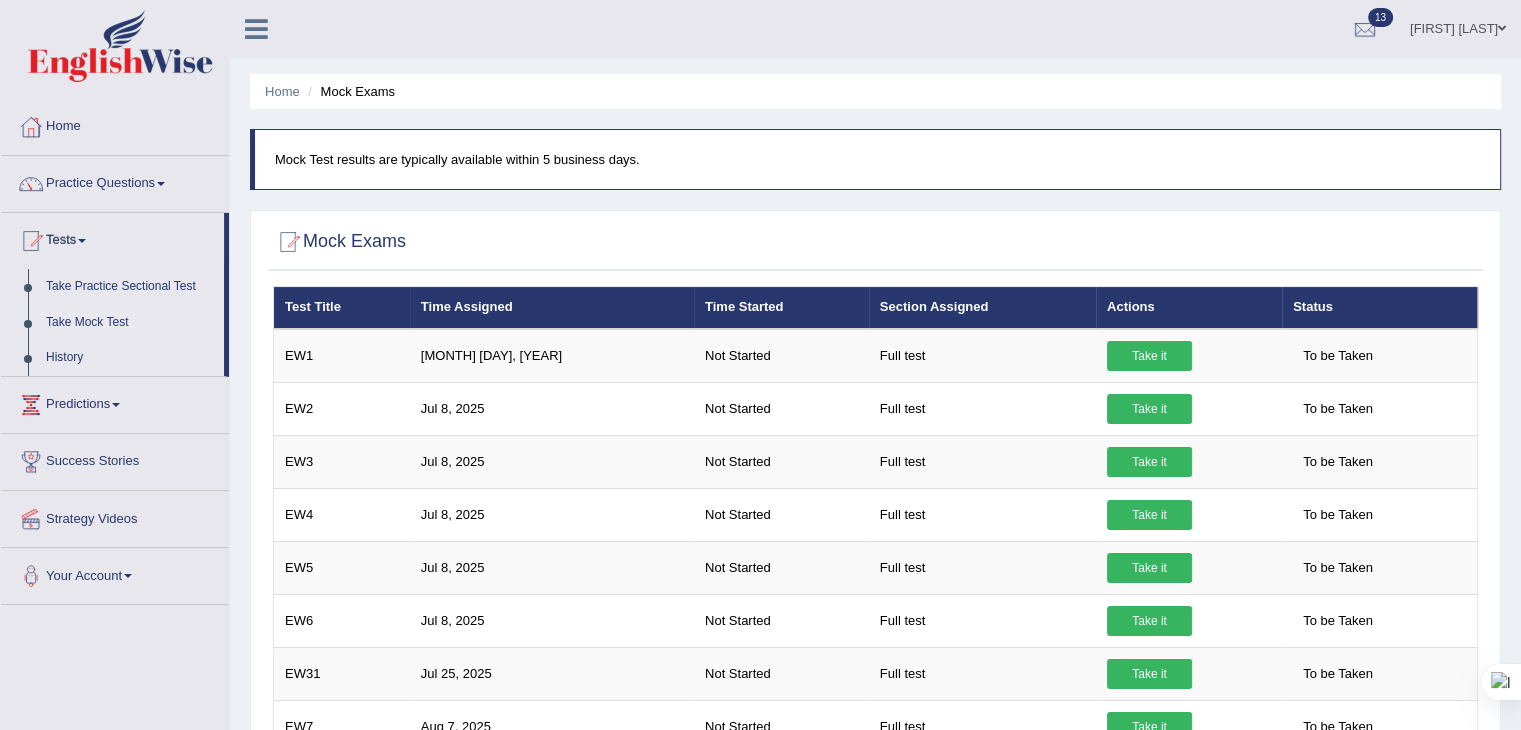 drag, startPoint x: 1519, startPoint y: 97, endPoint x: 1533, endPoint y: 378, distance: 281.34854 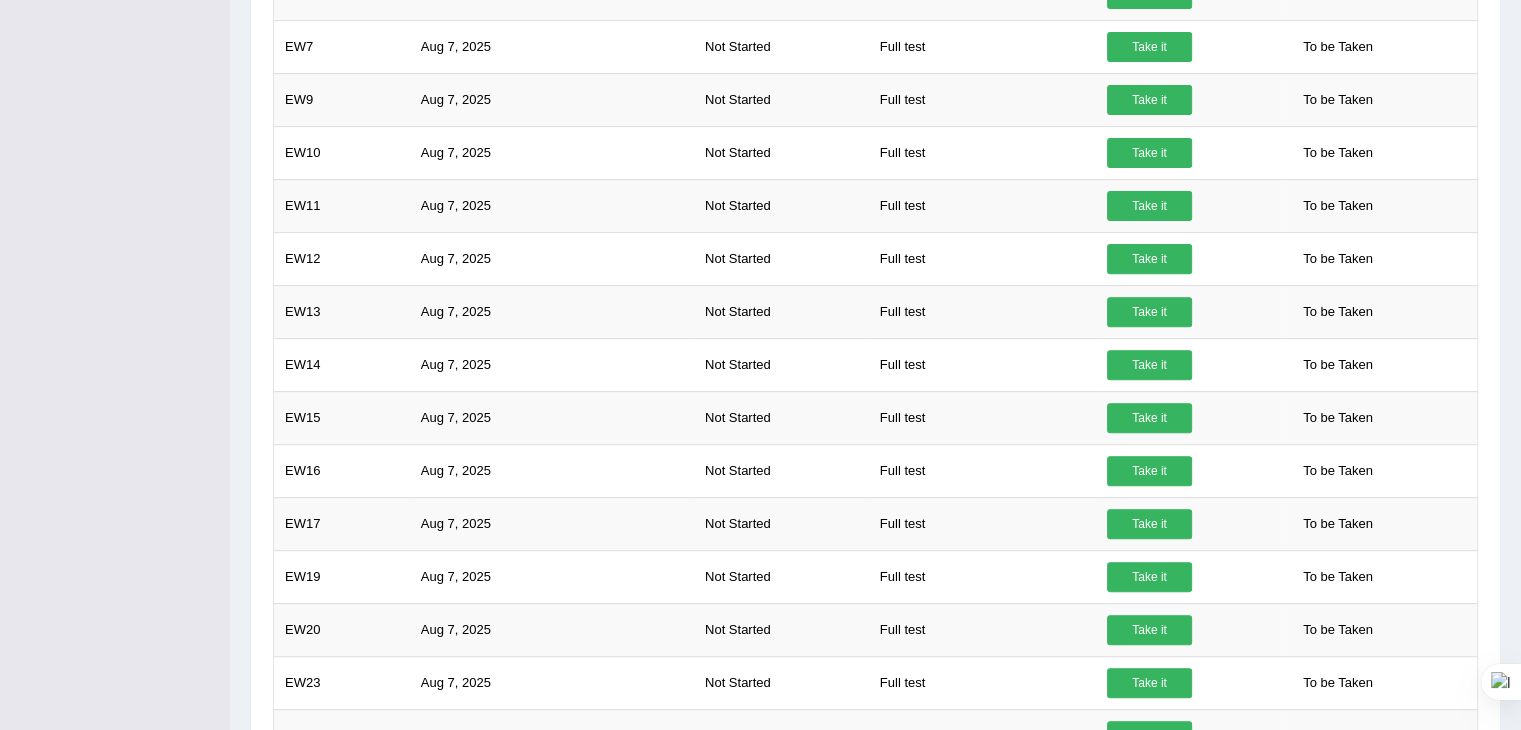 scroll, scrollTop: 0, scrollLeft: 0, axis: both 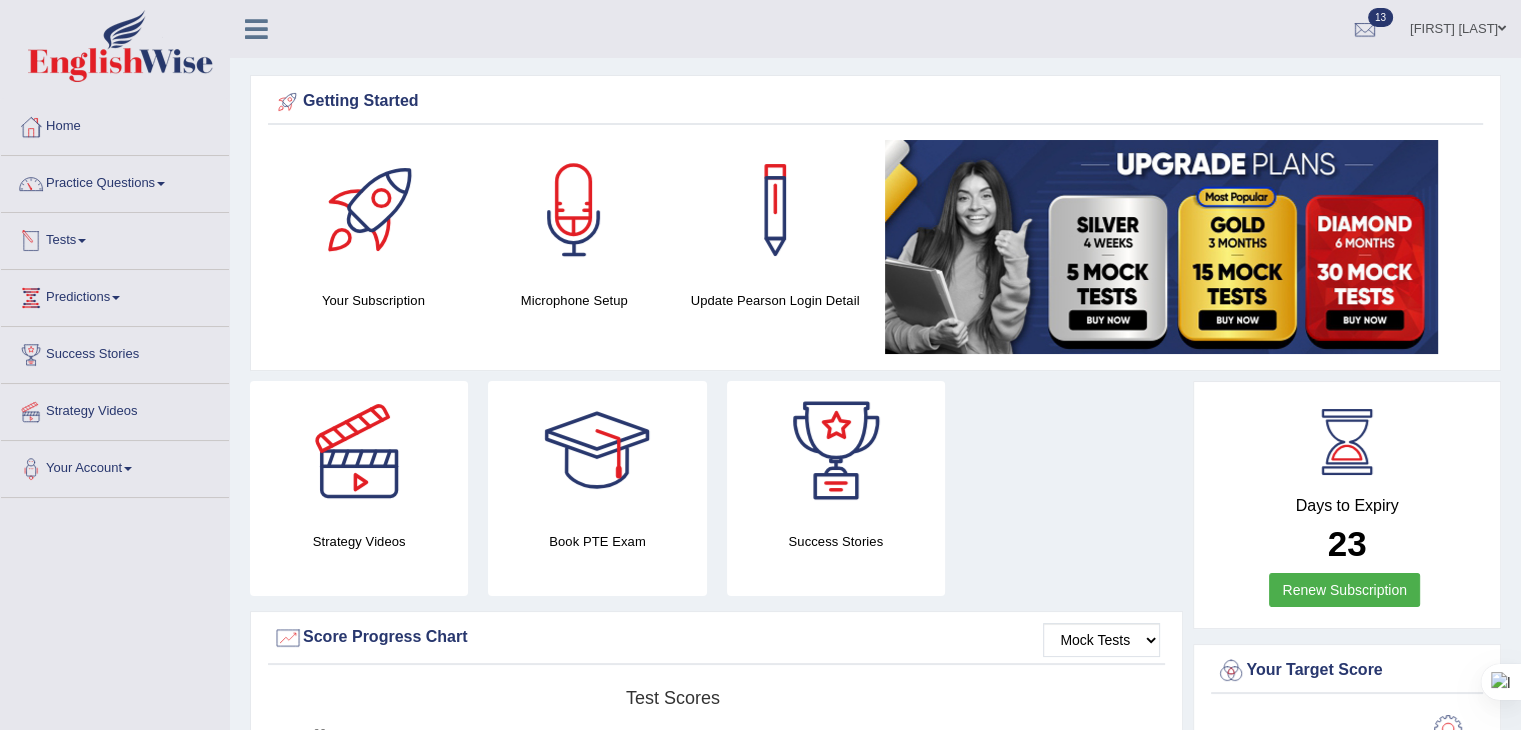 click on "Tests" at bounding box center (115, 238) 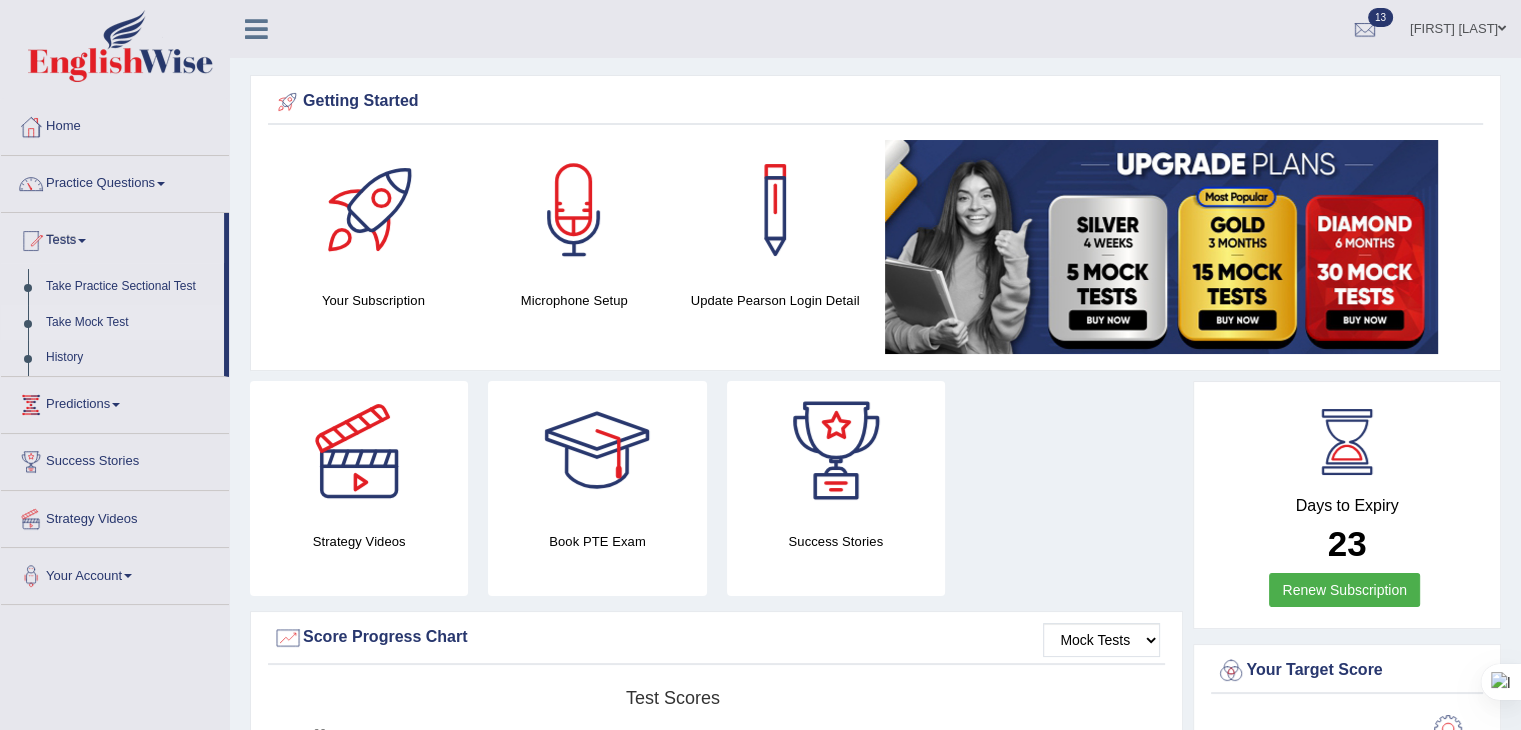 click on "Take Mock Test" at bounding box center (130, 323) 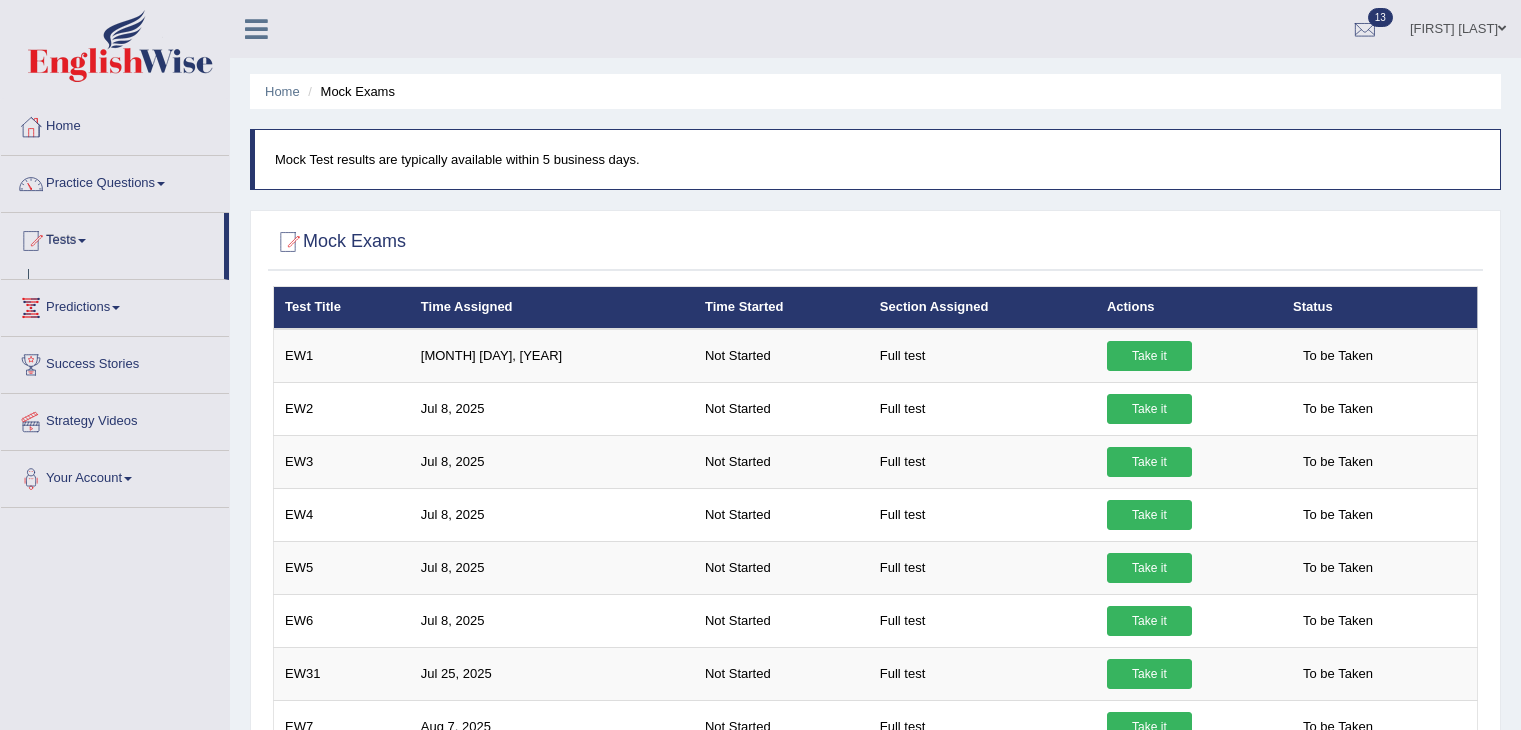 scroll, scrollTop: 0, scrollLeft: 0, axis: both 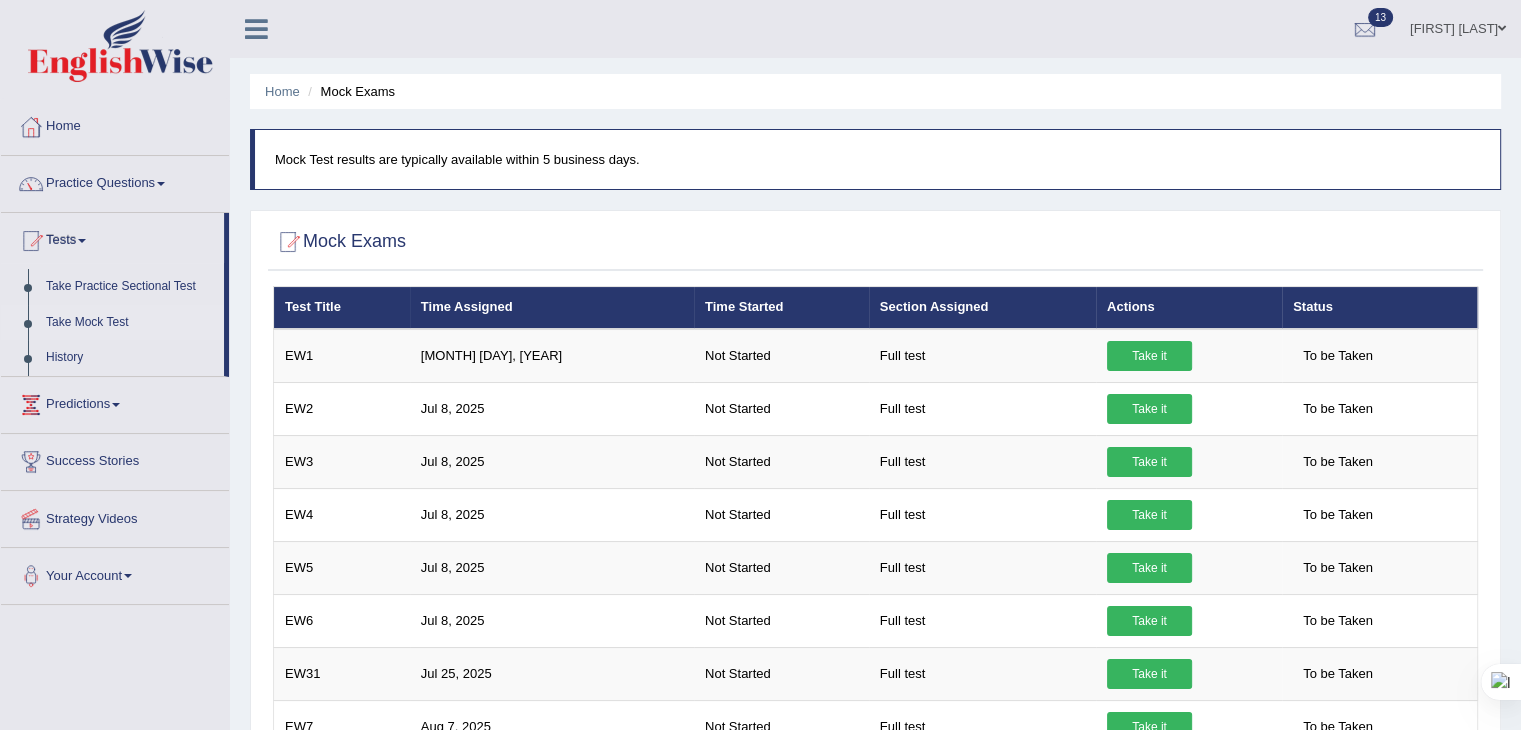 click on "Beatriz Gomes" at bounding box center (1458, 26) 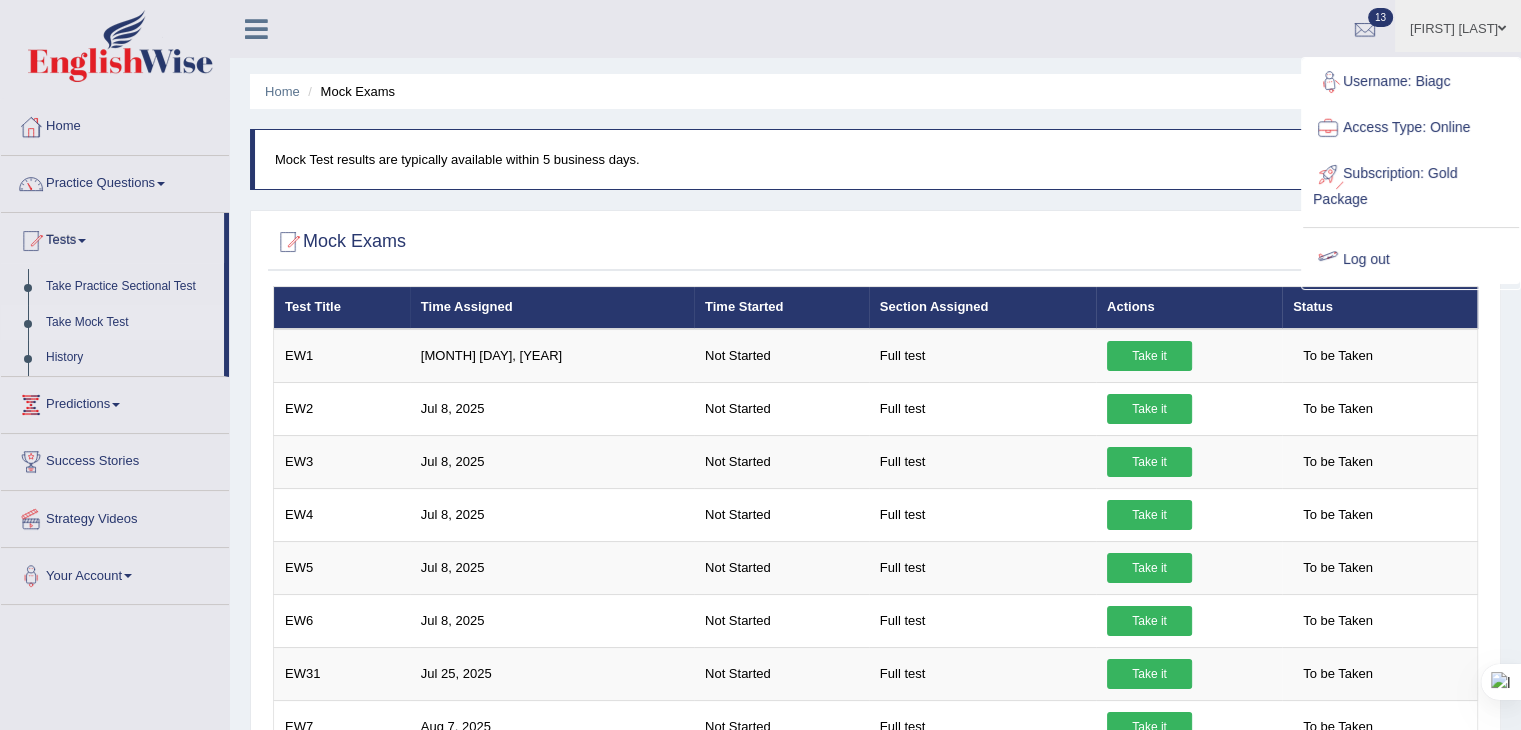 click on "Log out" at bounding box center [1411, 260] 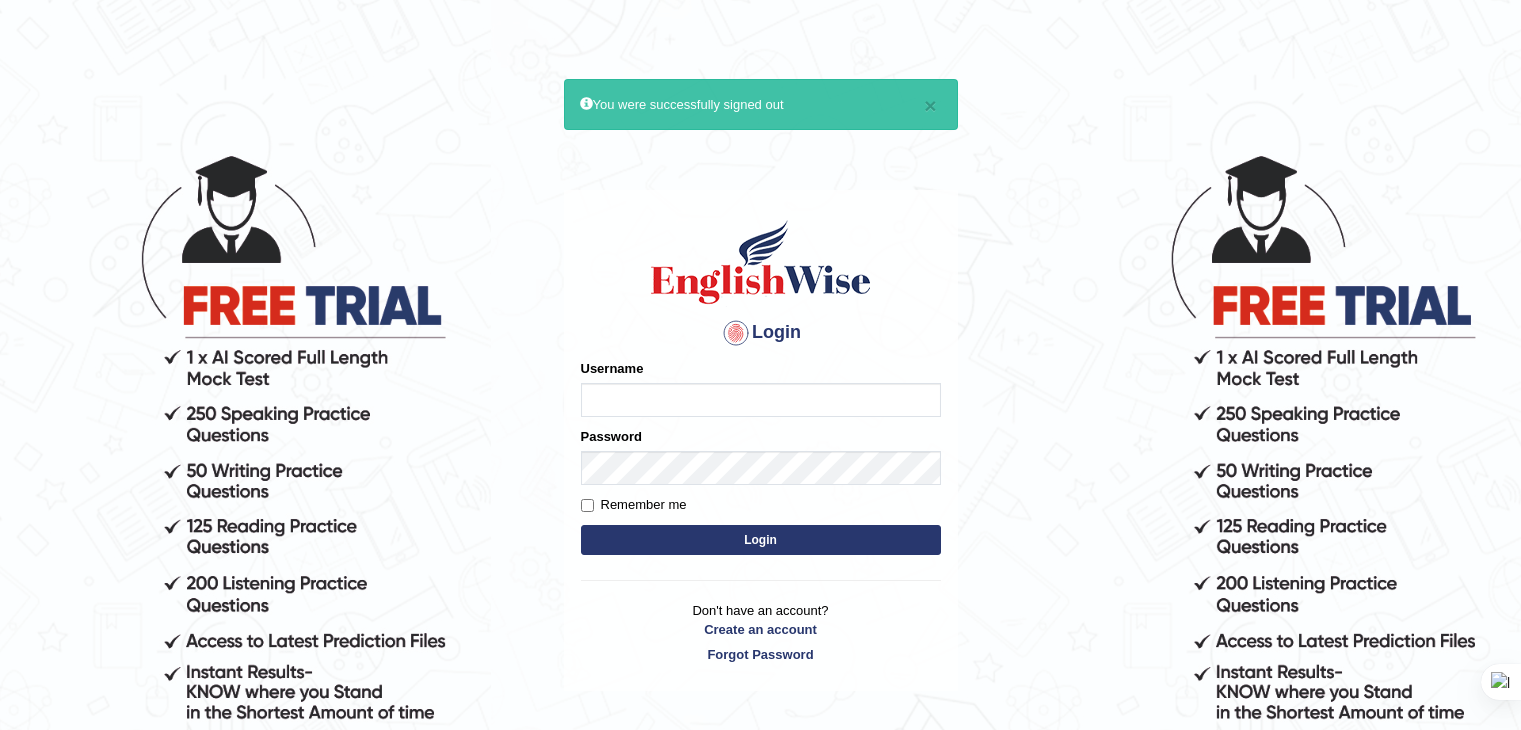 scroll, scrollTop: 0, scrollLeft: 0, axis: both 